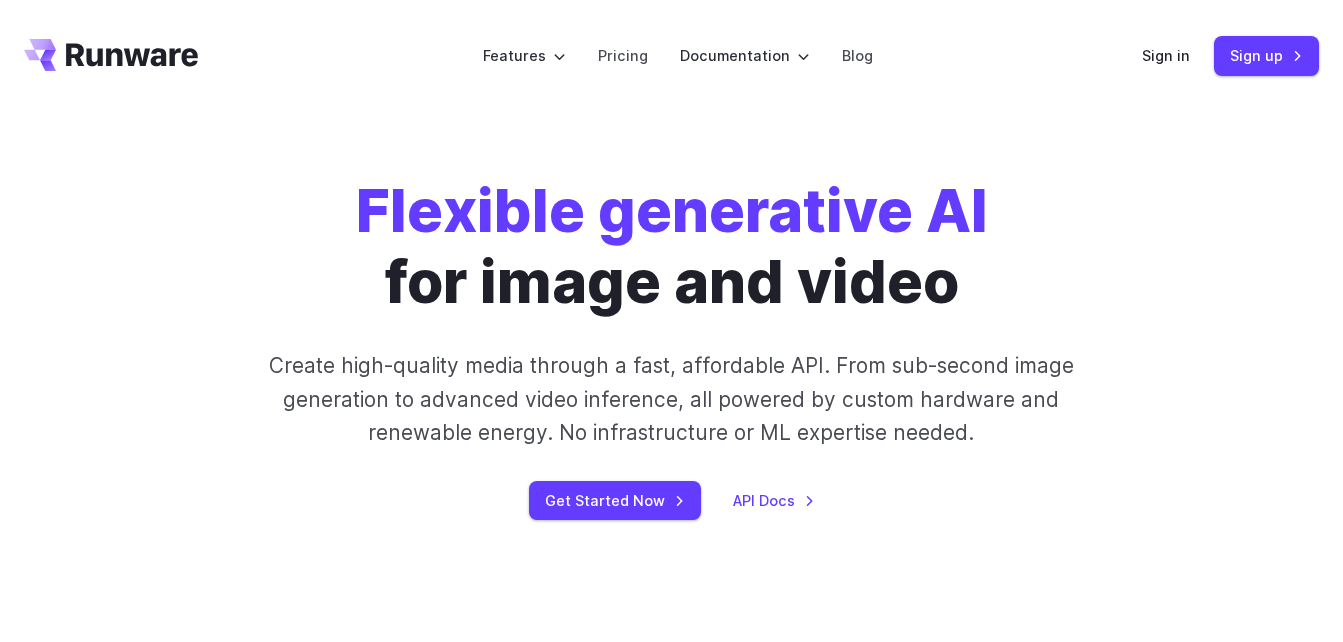scroll, scrollTop: 0, scrollLeft: 0, axis: both 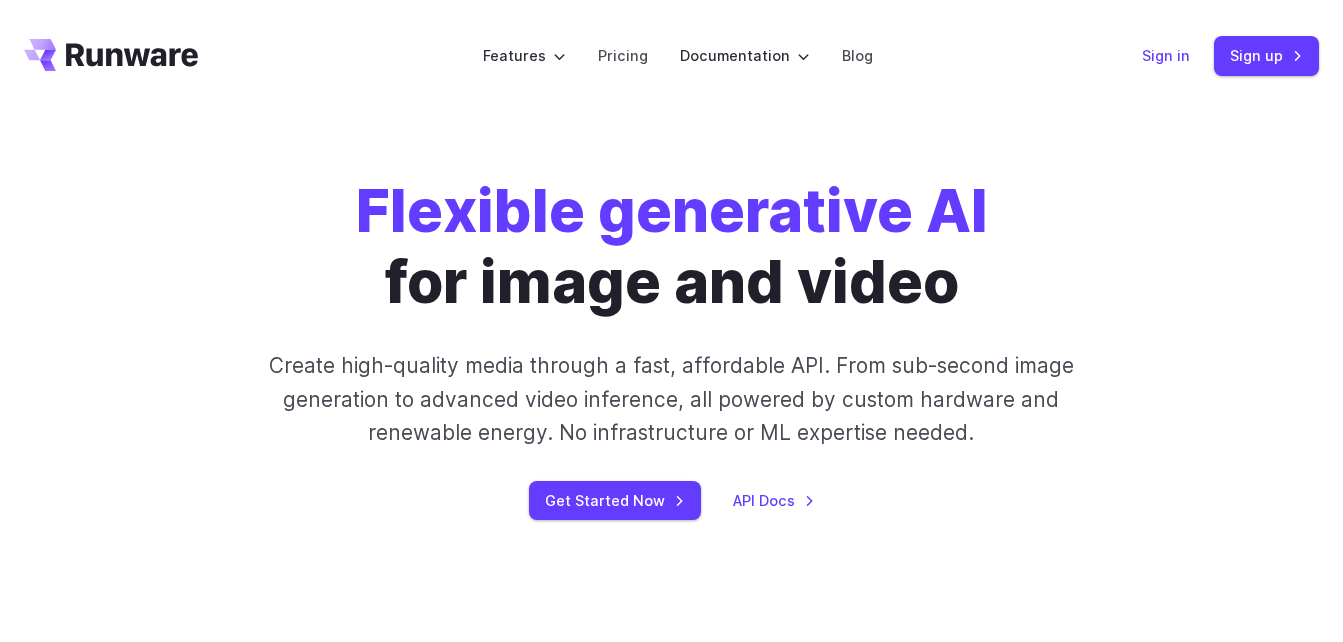 click on "Sign in" at bounding box center [1166, 55] 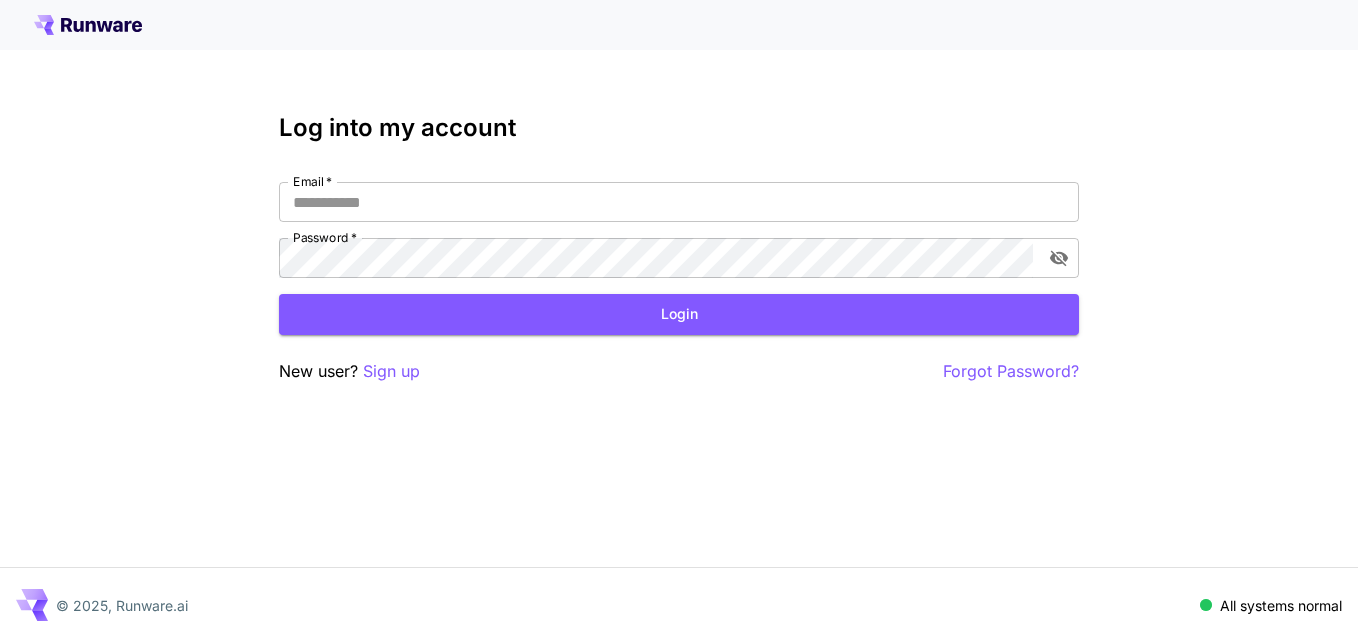 scroll, scrollTop: 0, scrollLeft: 0, axis: both 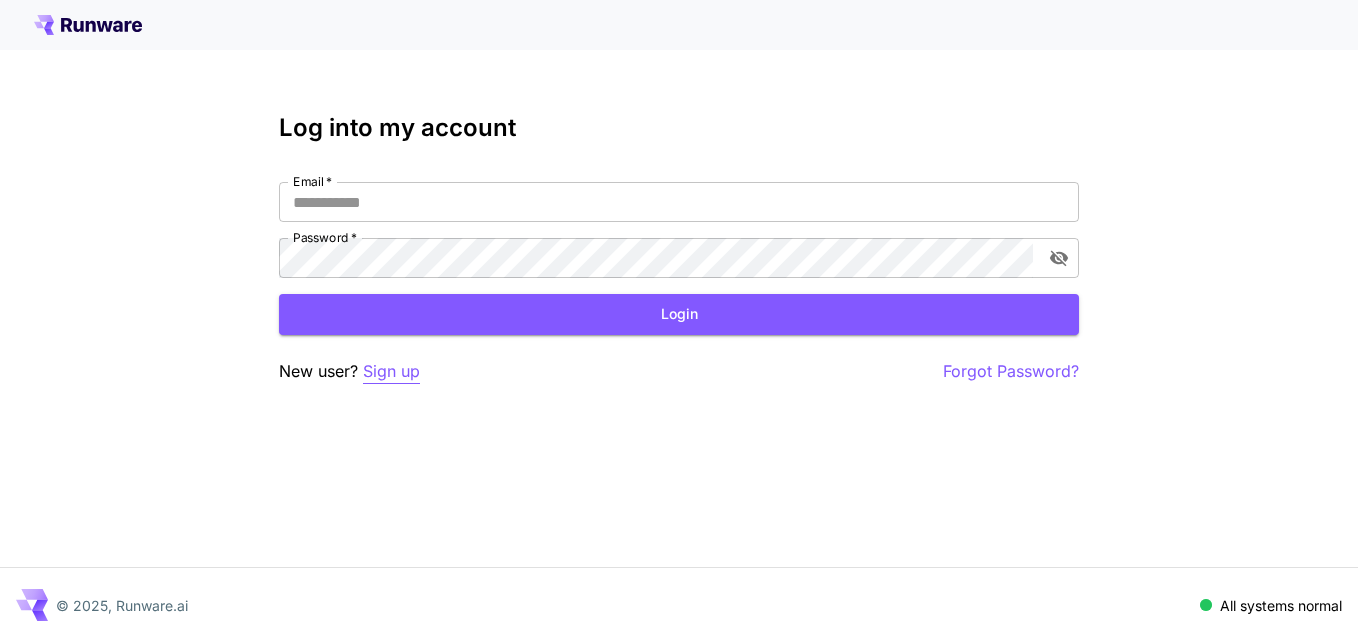 click on "Sign up" at bounding box center (391, 371) 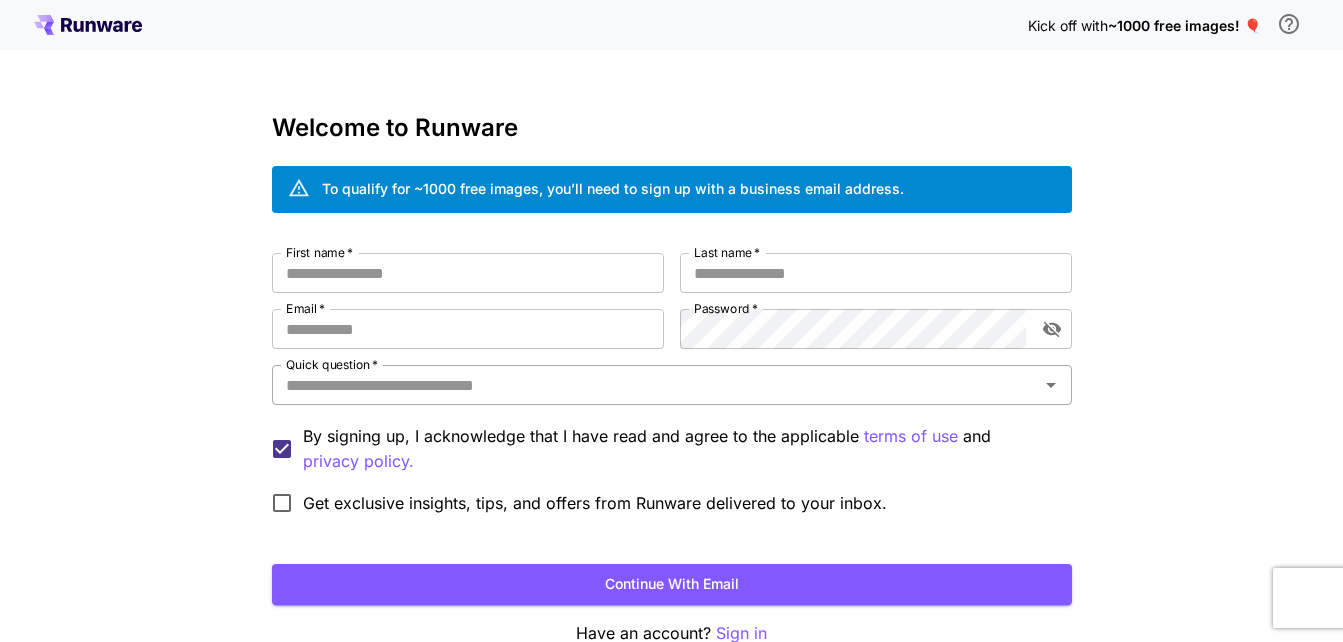 click on "Quick question   *" at bounding box center (655, 385) 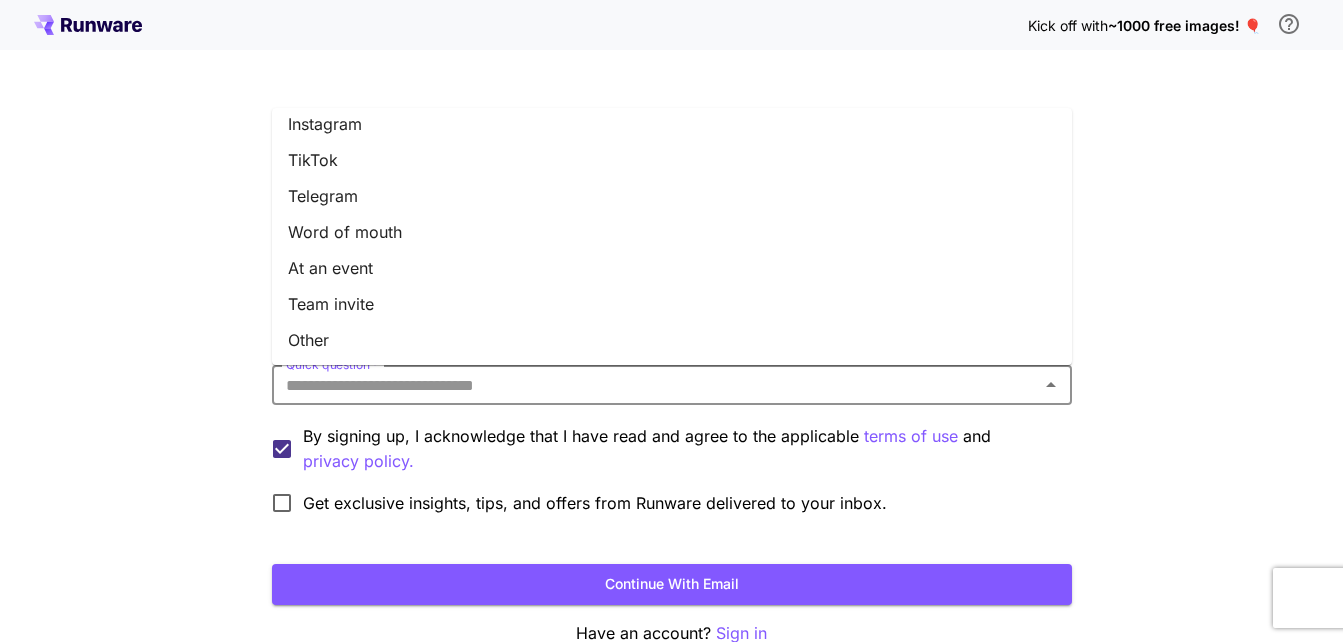 scroll, scrollTop: 299, scrollLeft: 0, axis: vertical 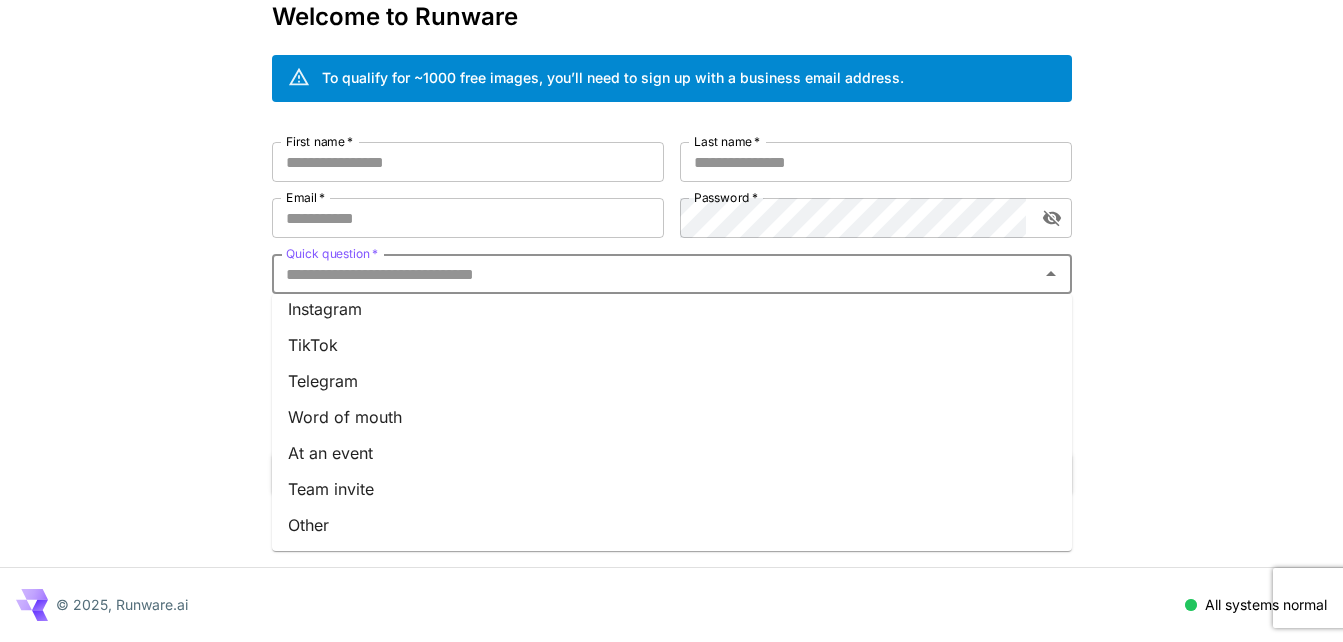 click on "Other" at bounding box center [672, 525] 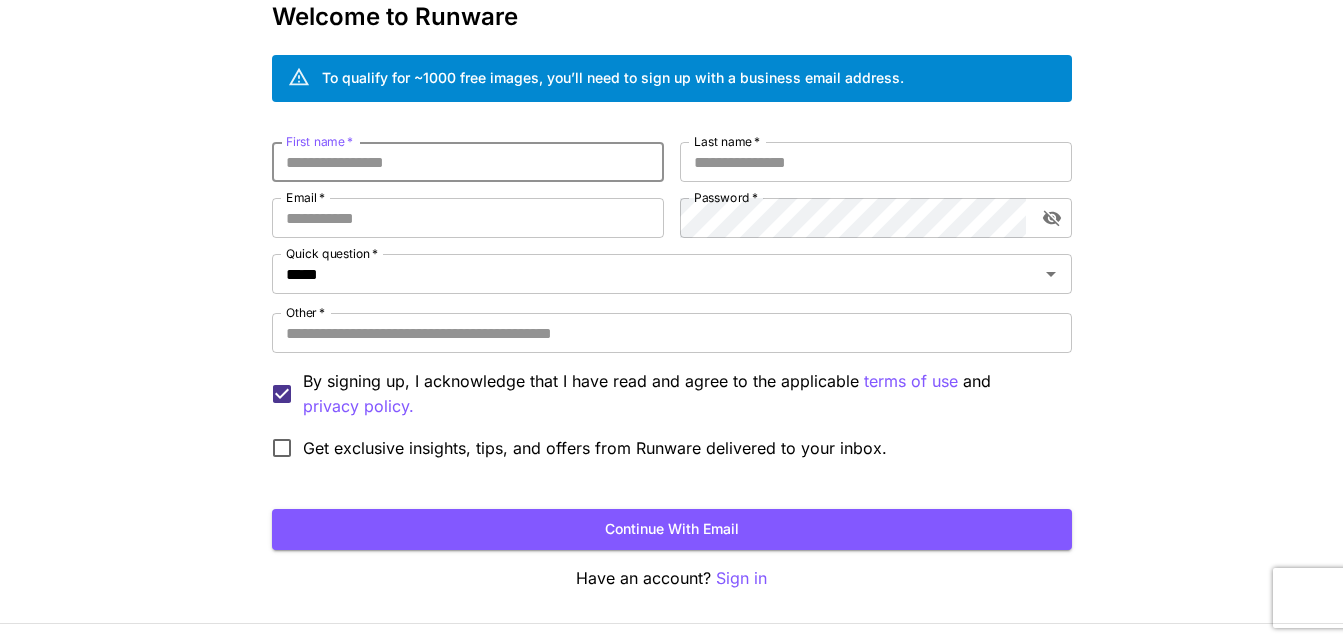 click on "First name   *" at bounding box center [468, 162] 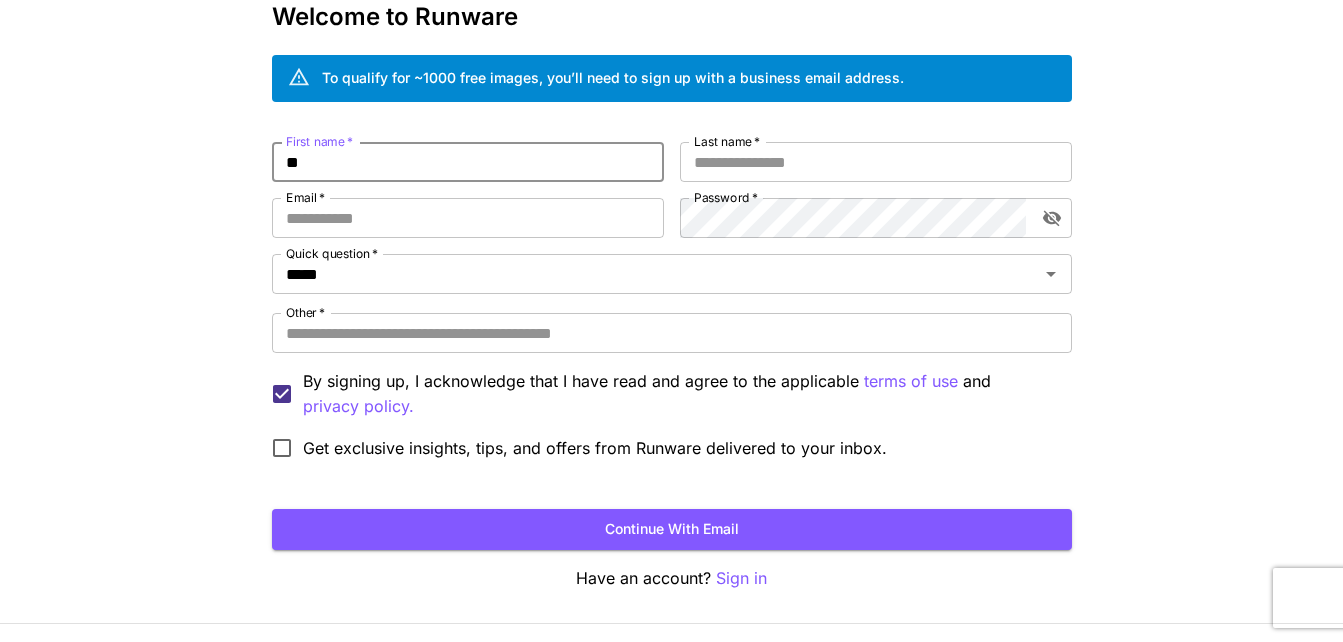 type on "*" 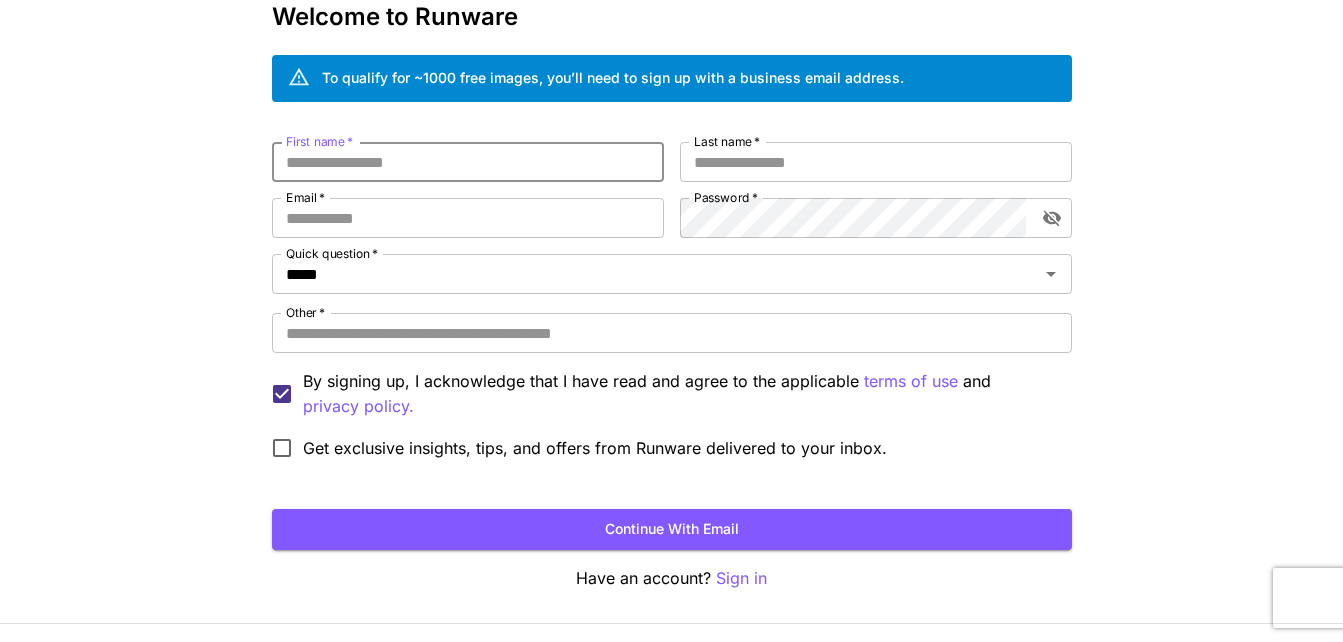 click on "First name   *" at bounding box center (468, 162) 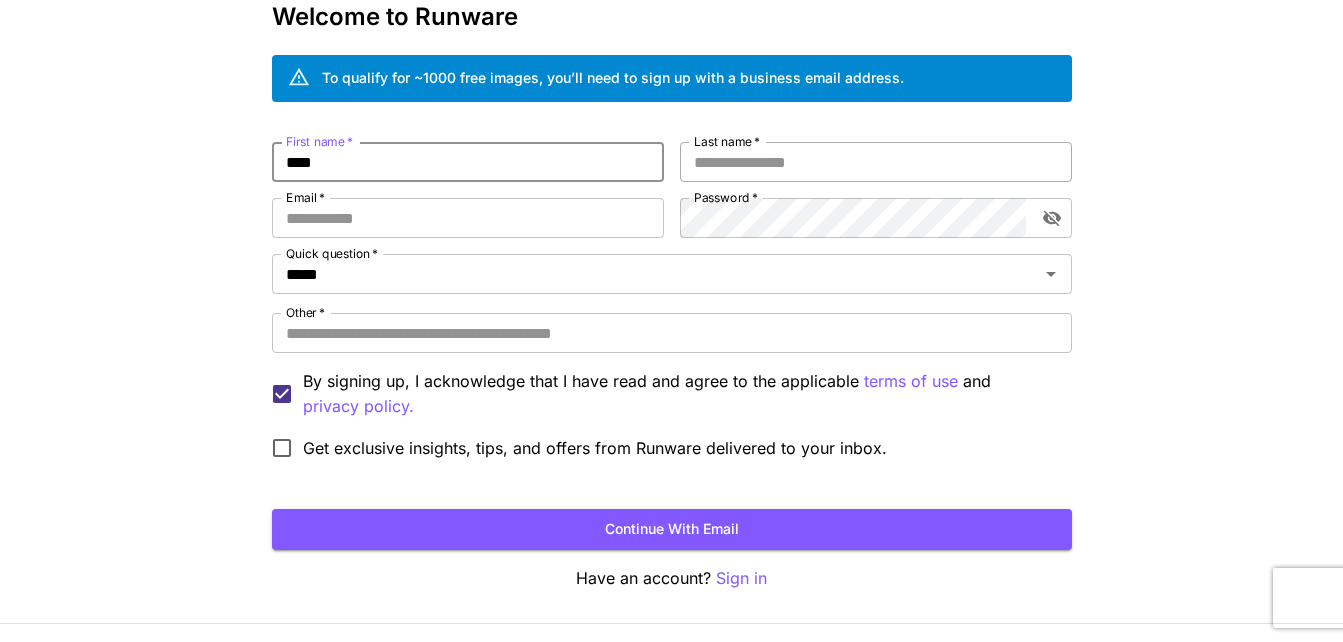 type on "****" 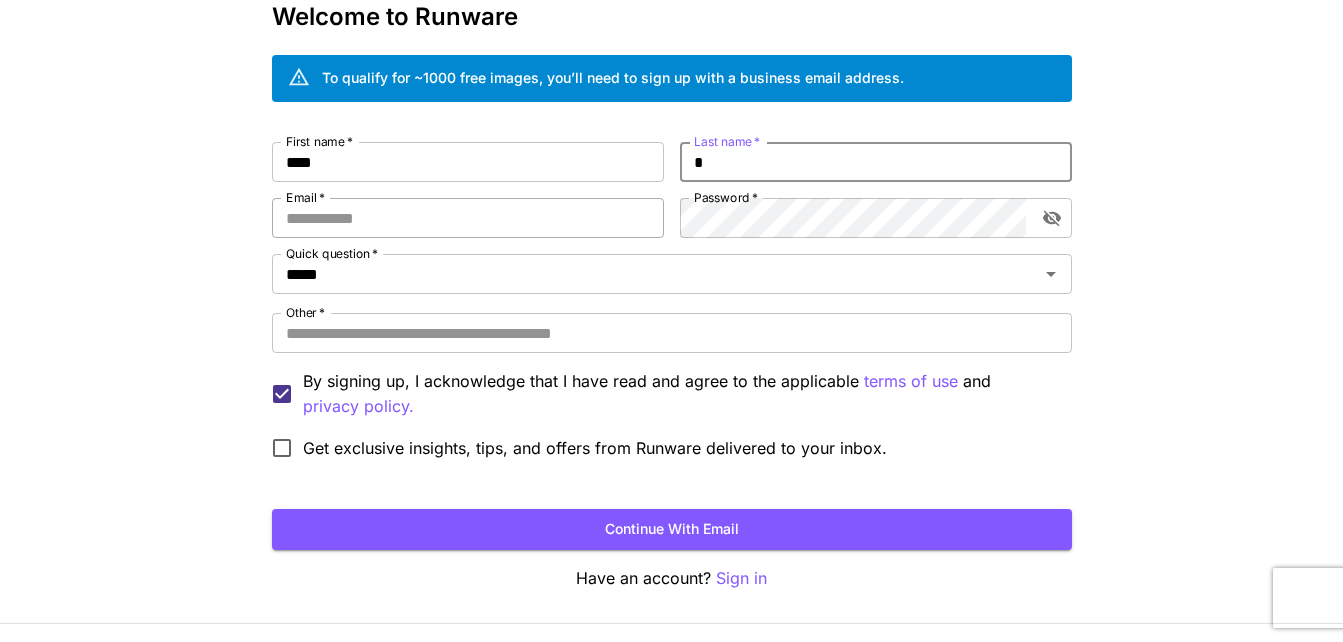 type on "*" 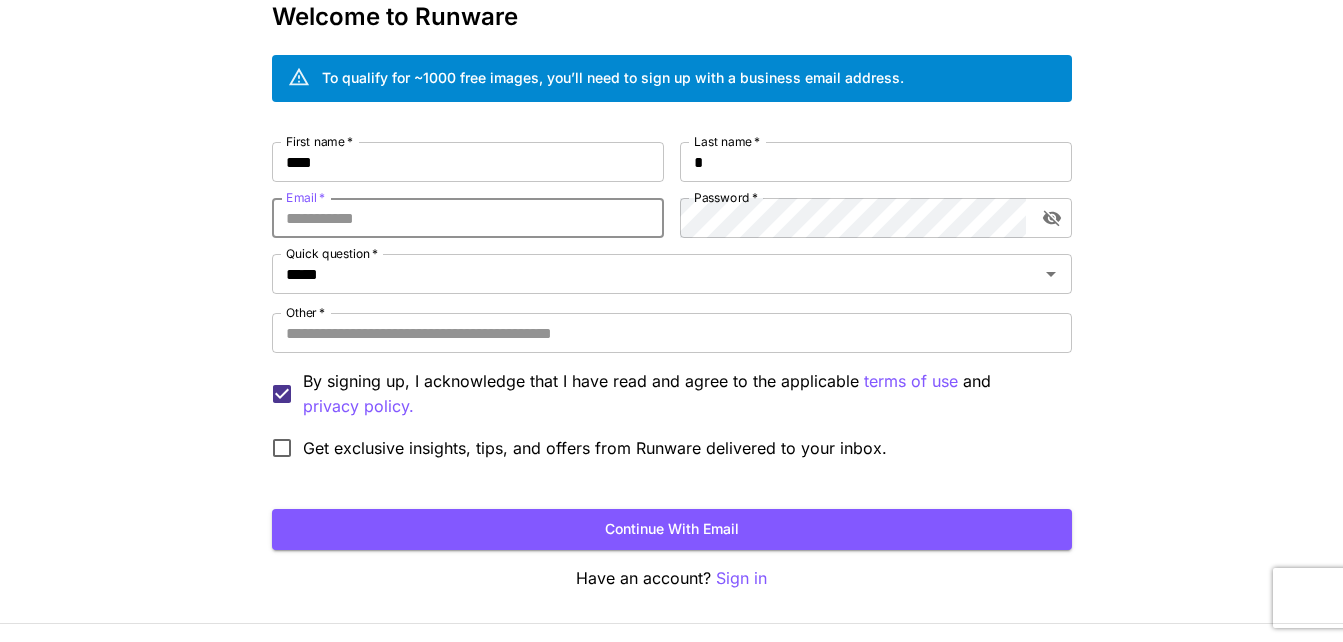 click on "Email   *" at bounding box center [468, 218] 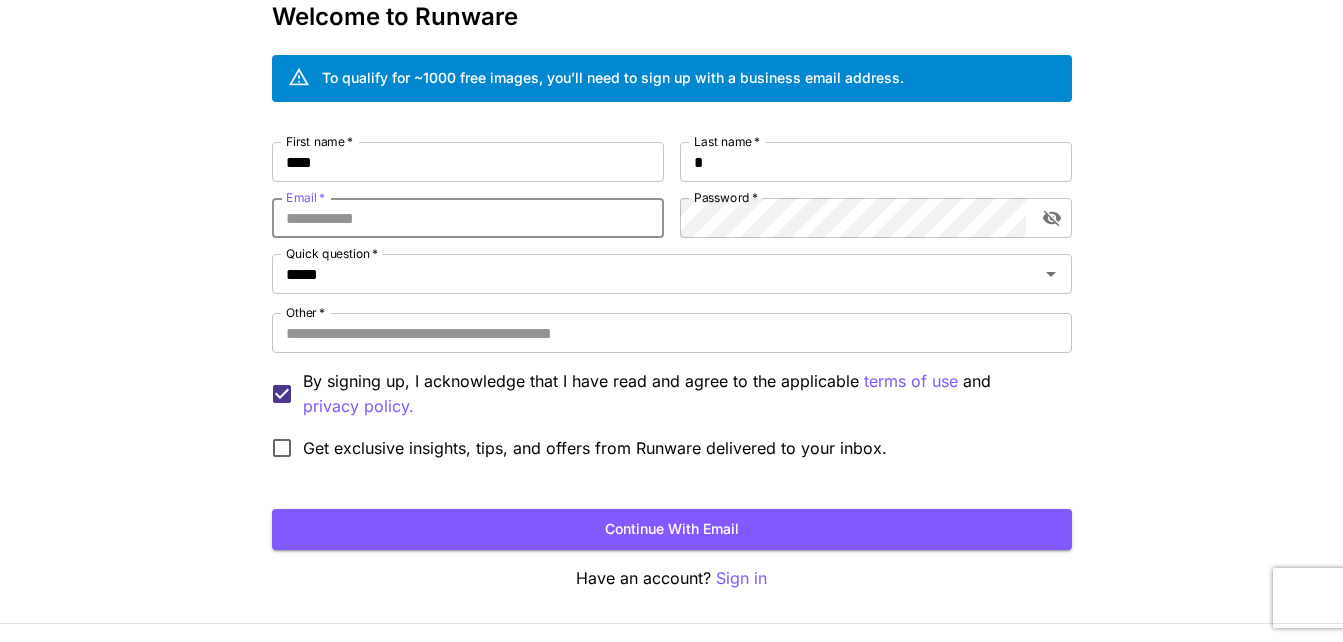 type on "**********" 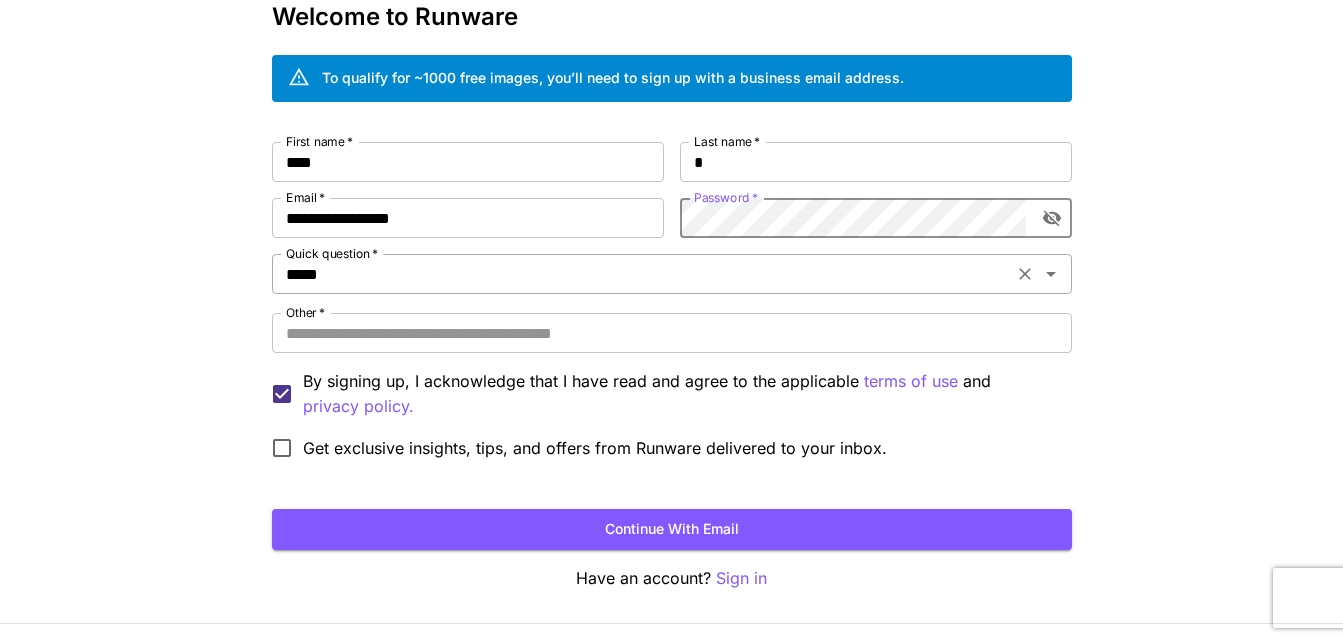 click on "*****" at bounding box center [642, 274] 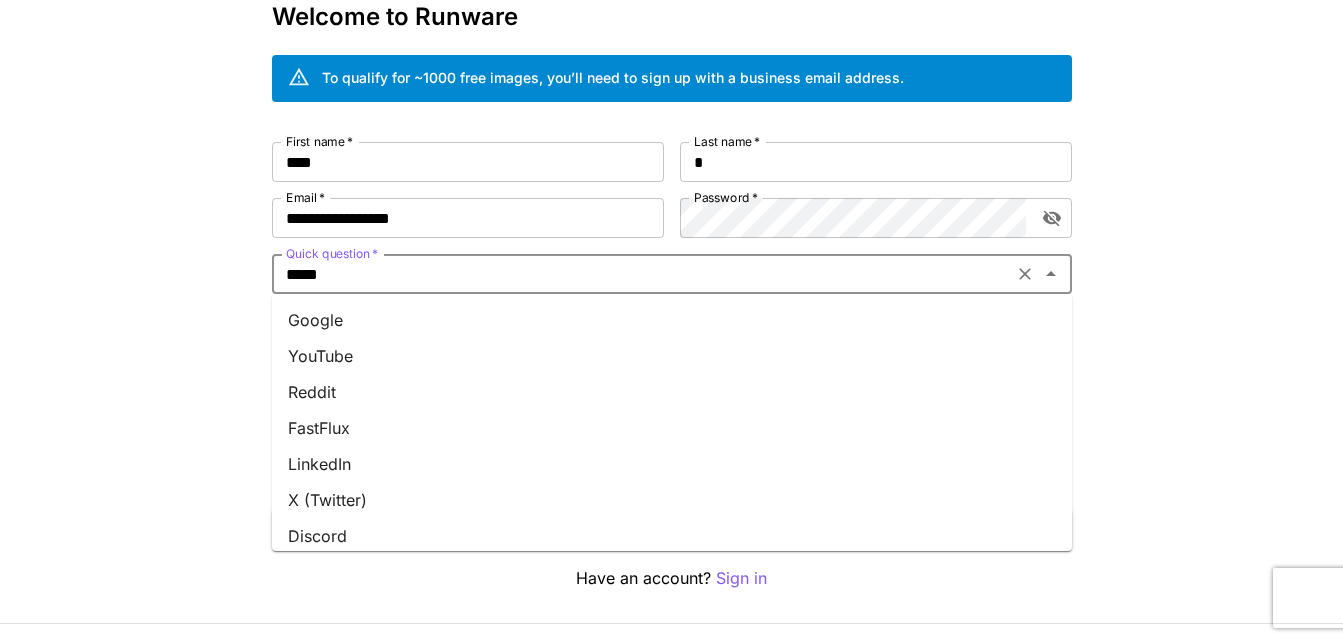 scroll, scrollTop: 291, scrollLeft: 0, axis: vertical 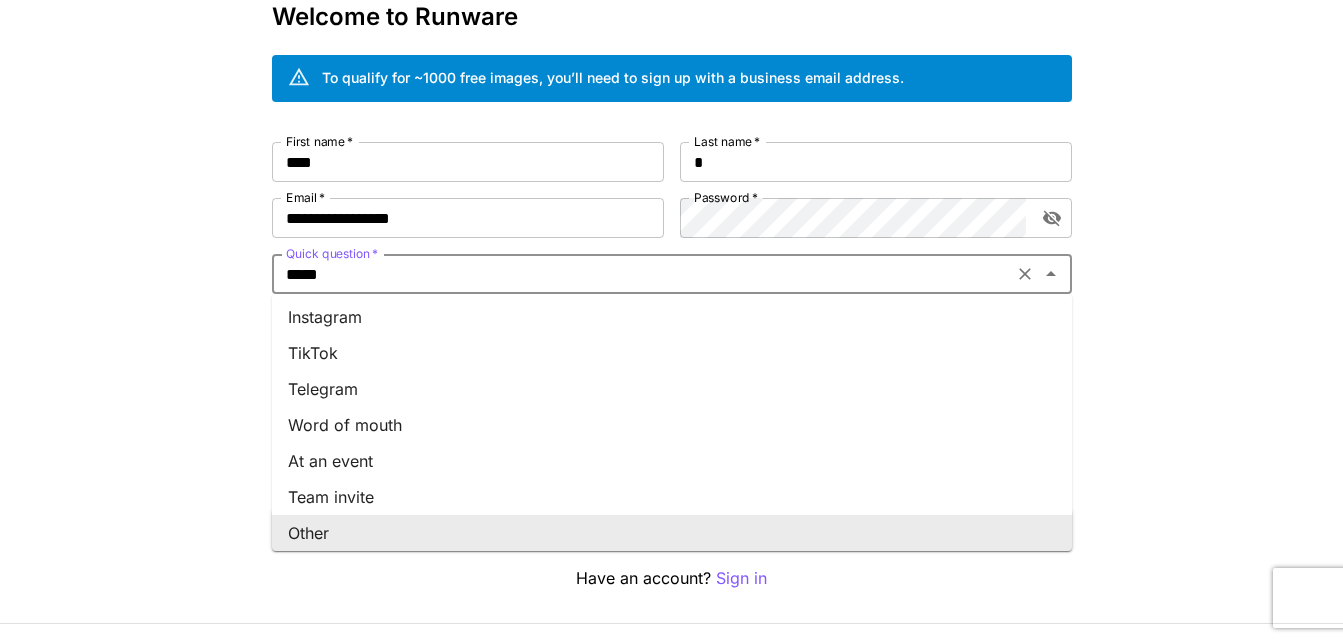 click on "**********" at bounding box center (671, 293) 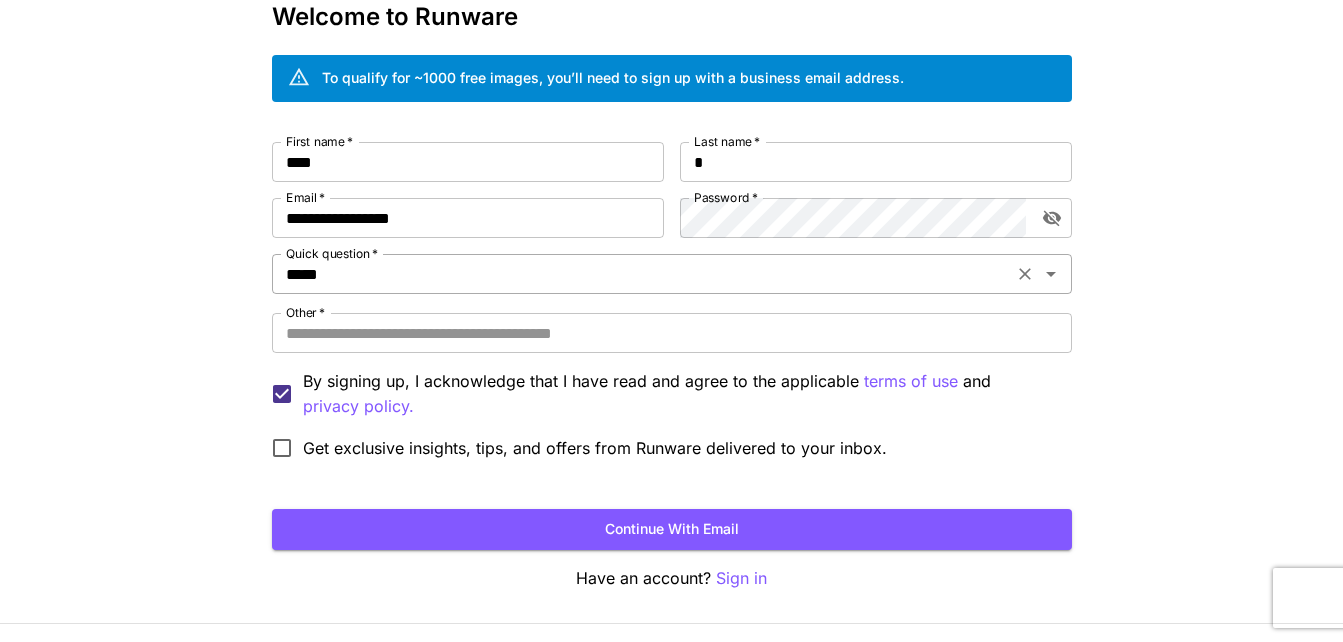 click on "*****" at bounding box center [642, 274] 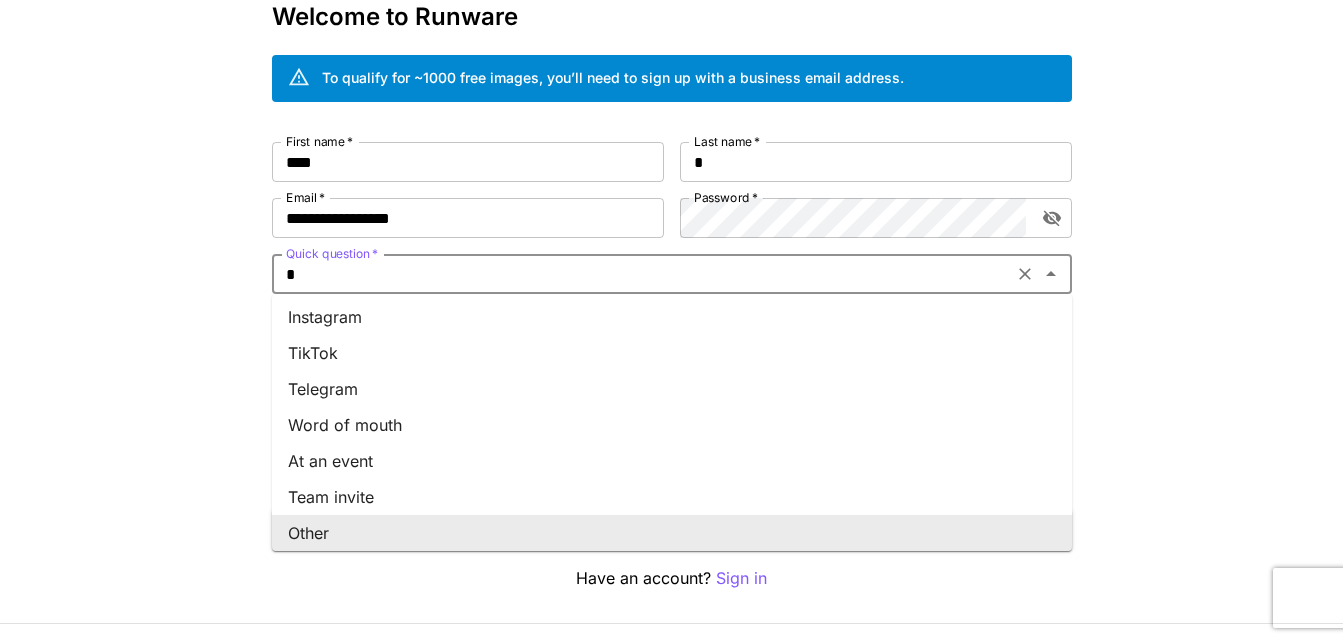 scroll, scrollTop: 0, scrollLeft: 0, axis: both 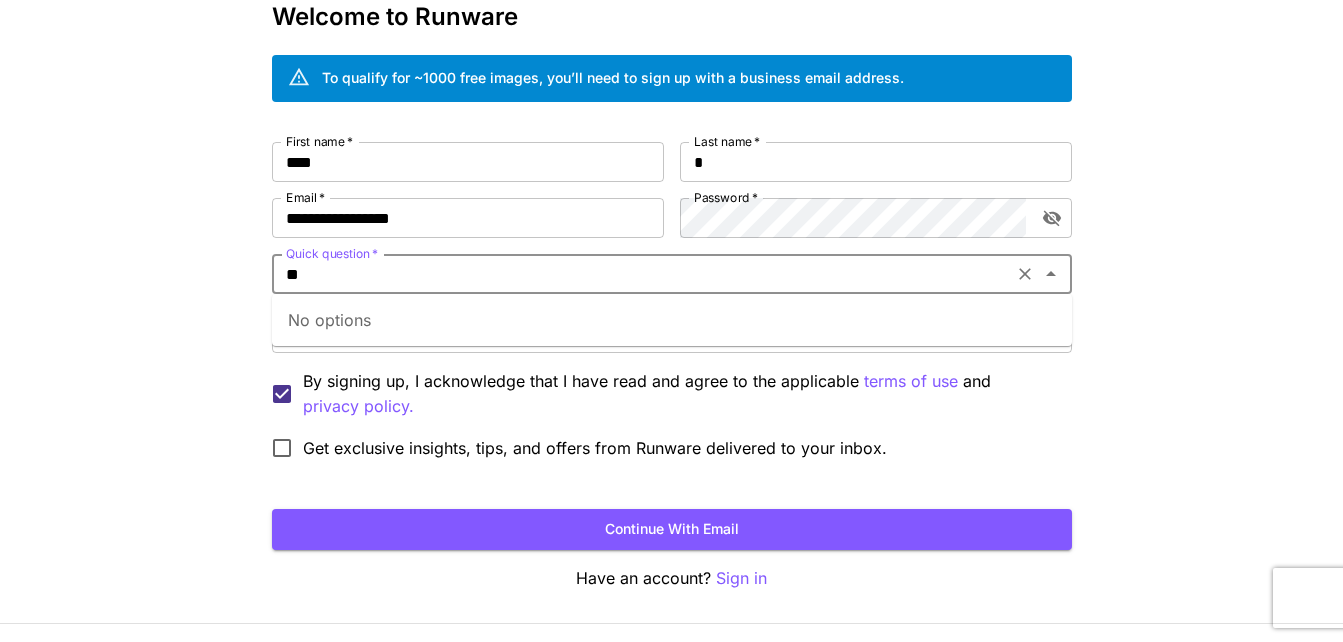 type on "*" 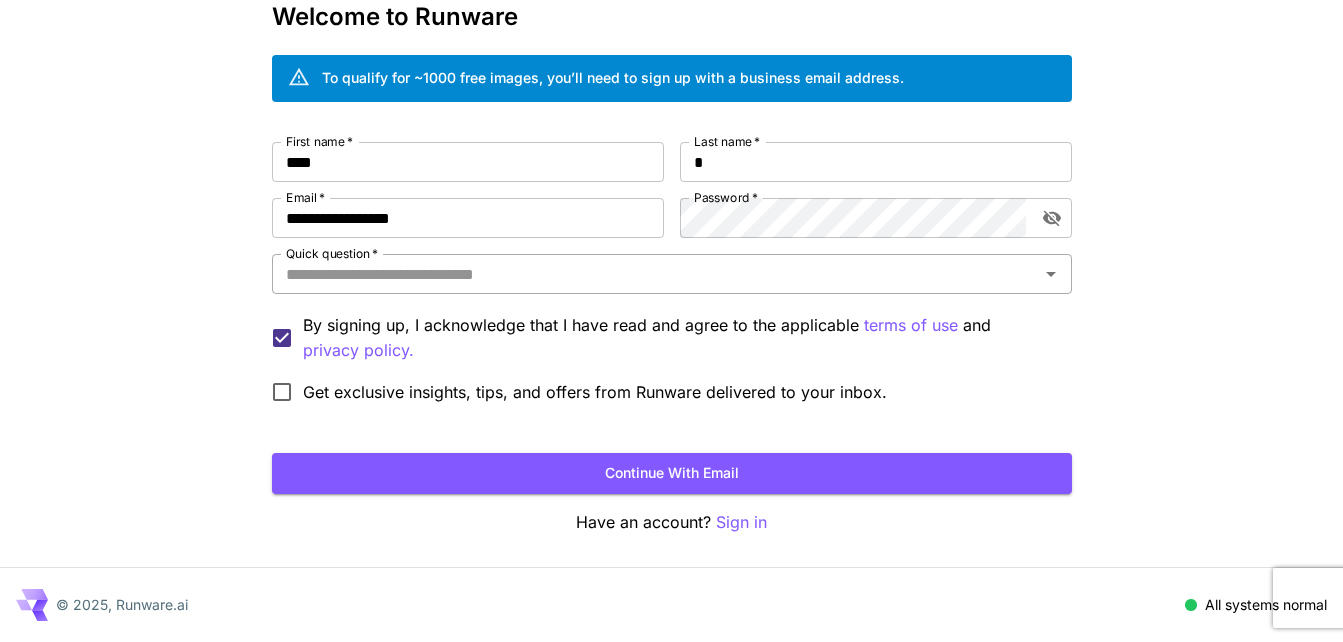 click on "Quick question   *" at bounding box center [655, 274] 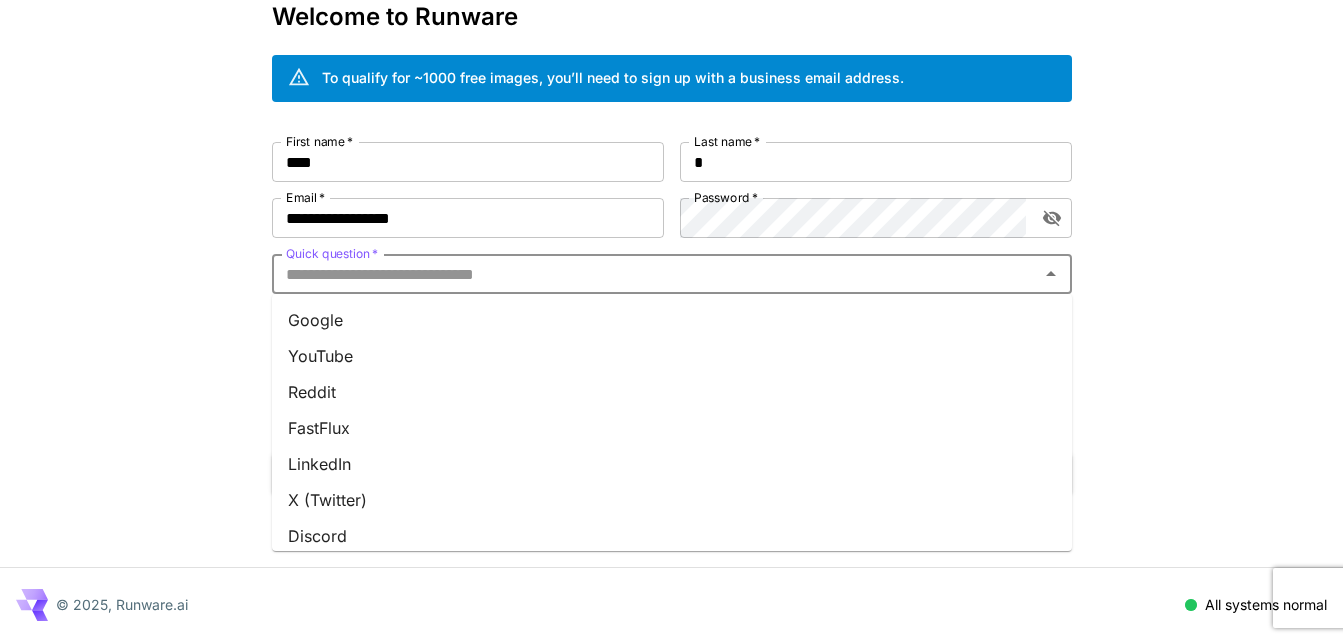 scroll, scrollTop: 299, scrollLeft: 0, axis: vertical 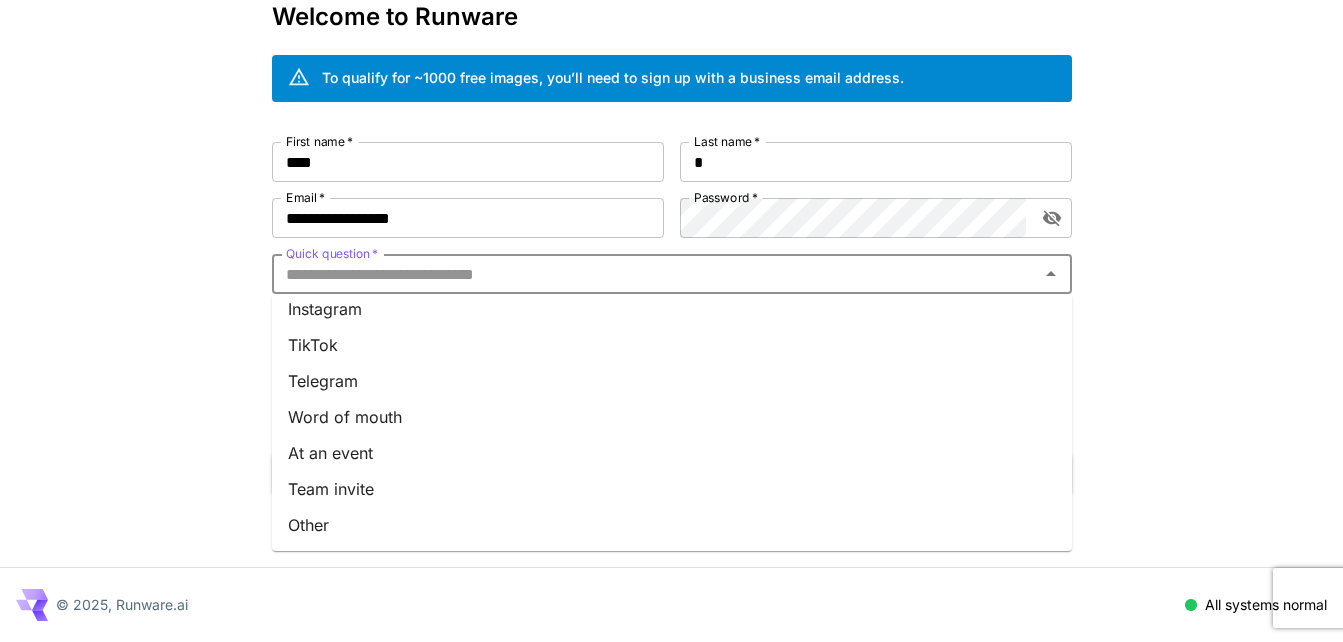 click on "Other" at bounding box center (672, 525) 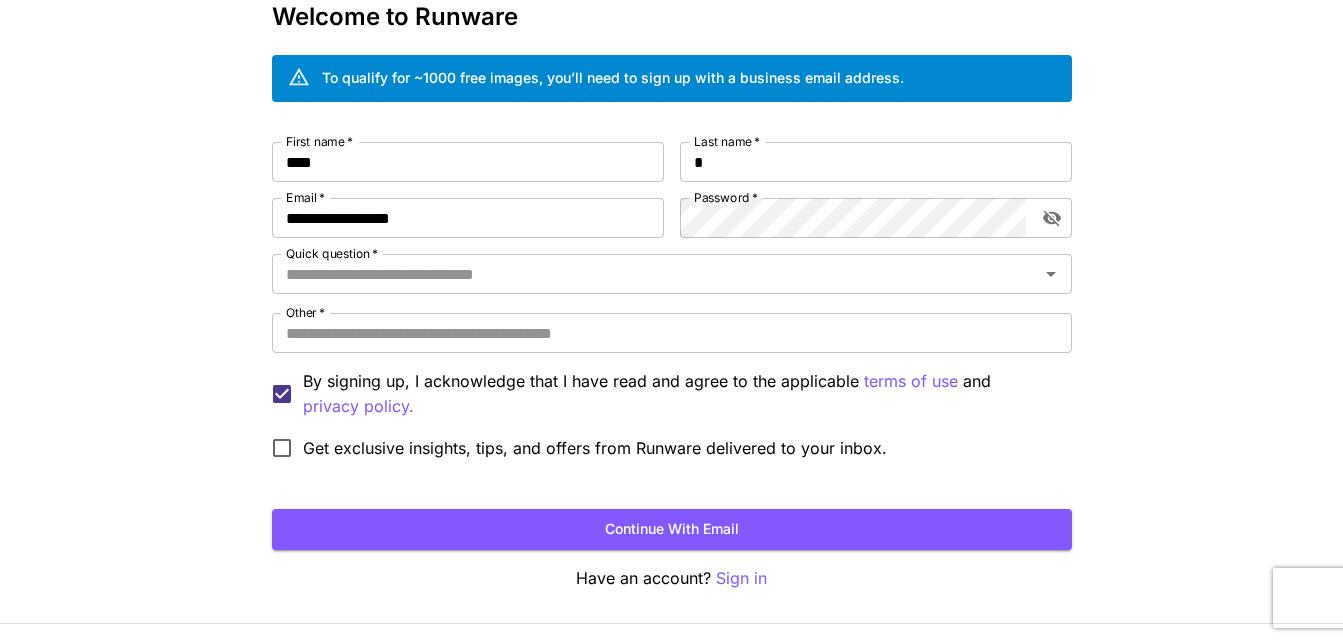 type on "*****" 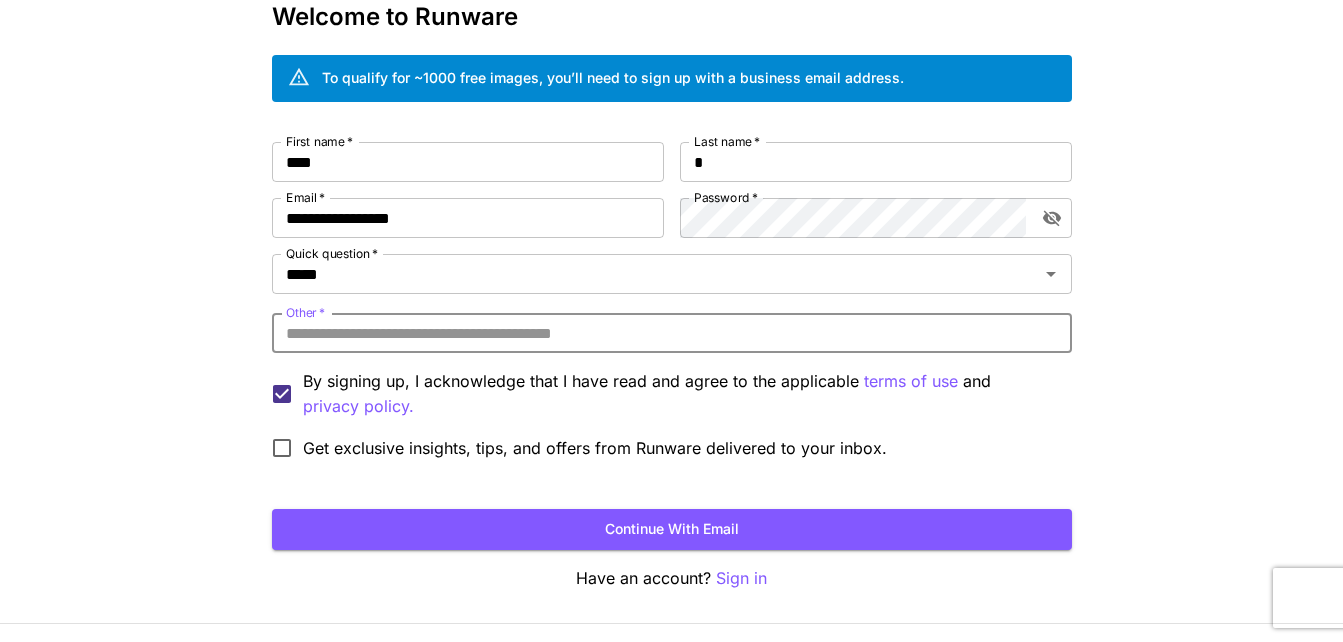 click on "Other   *" at bounding box center (672, 333) 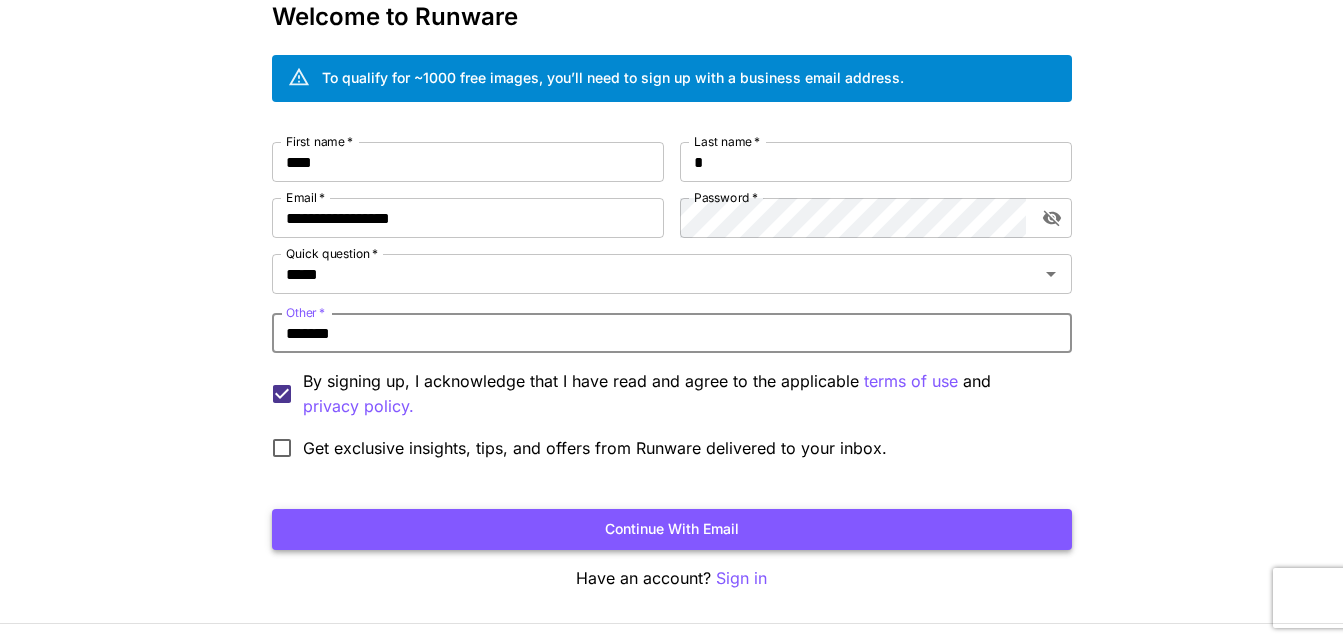 type on "*******" 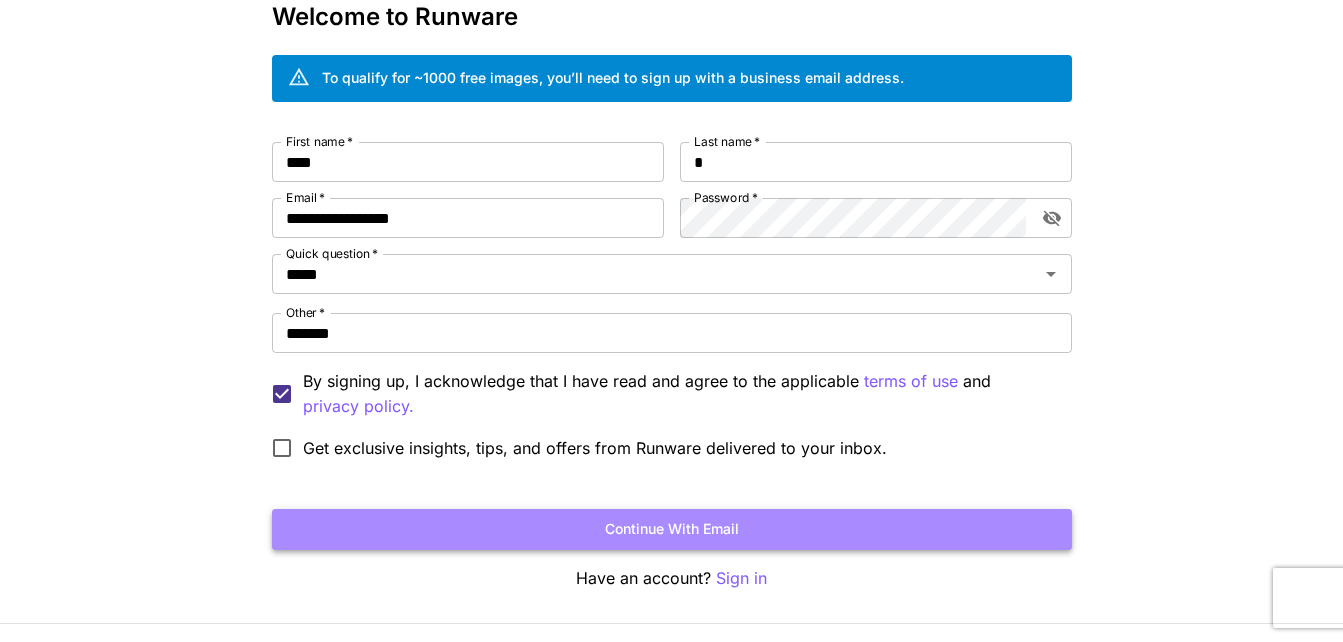 click on "Continue with email" at bounding box center [672, 529] 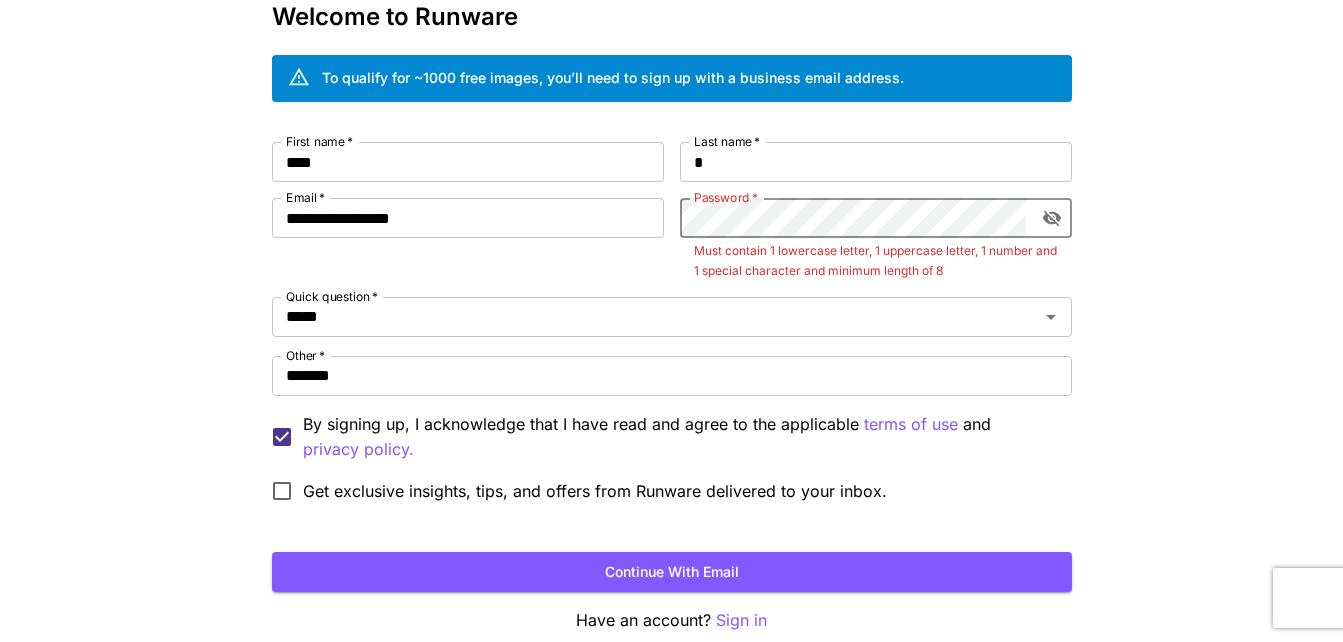 click 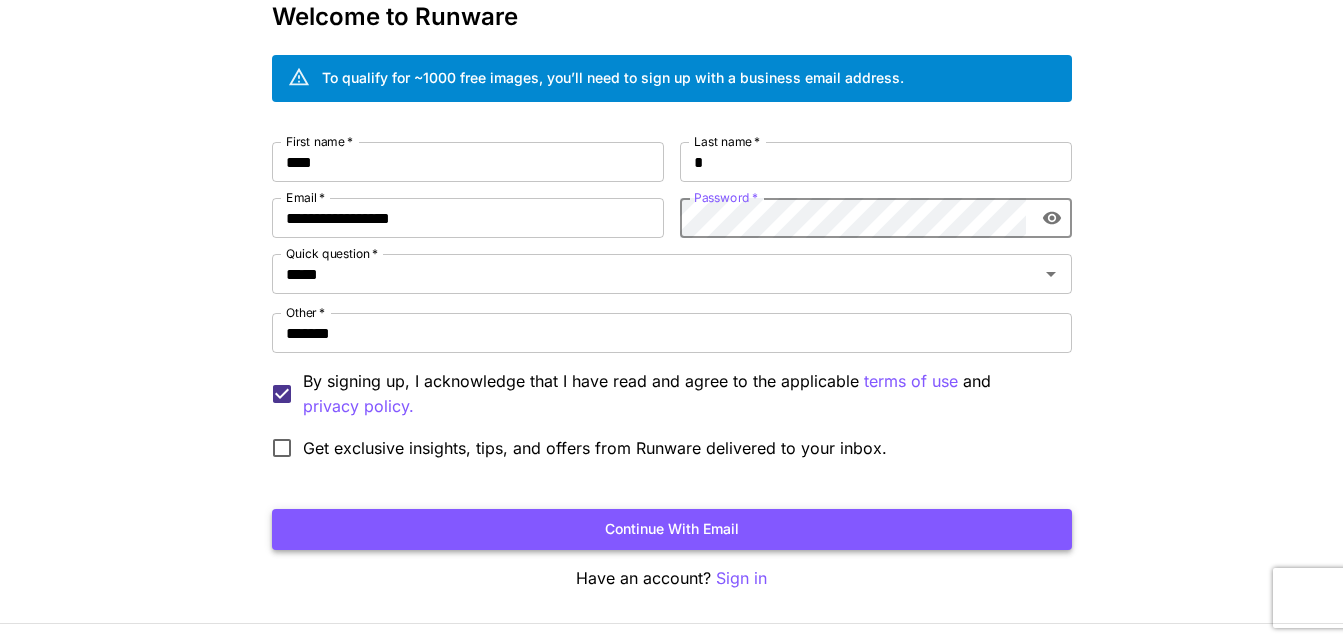 click on "Continue with email" at bounding box center (672, 529) 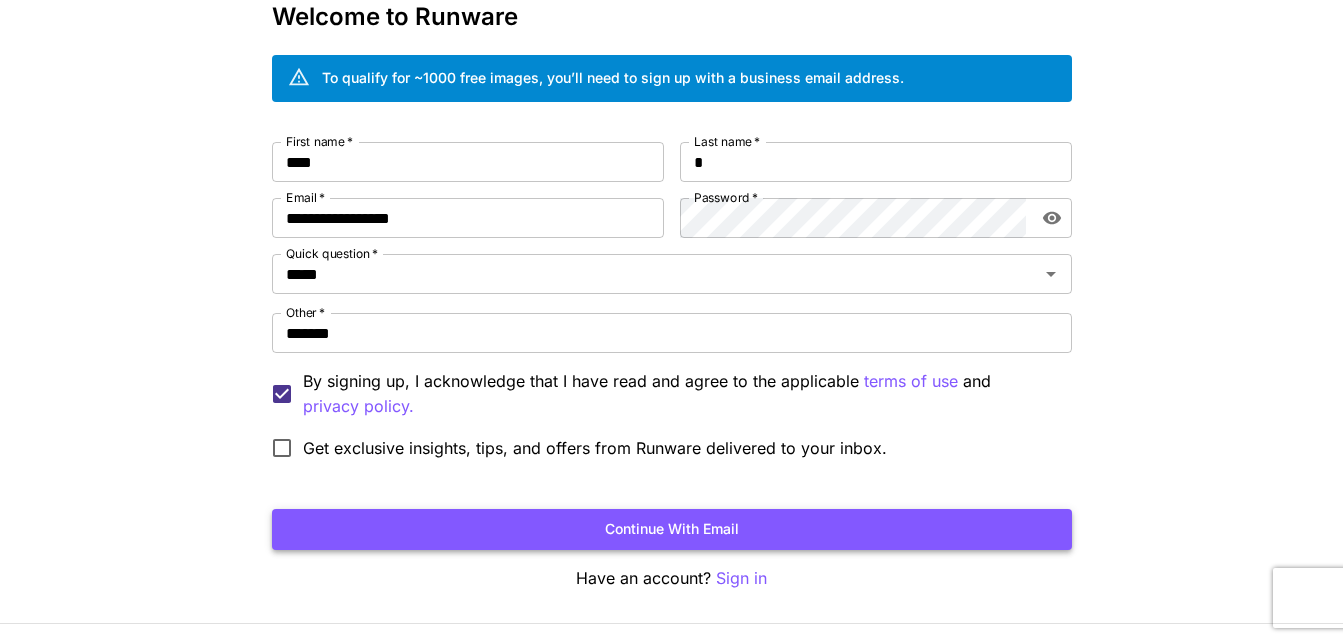 scroll, scrollTop: 0, scrollLeft: 0, axis: both 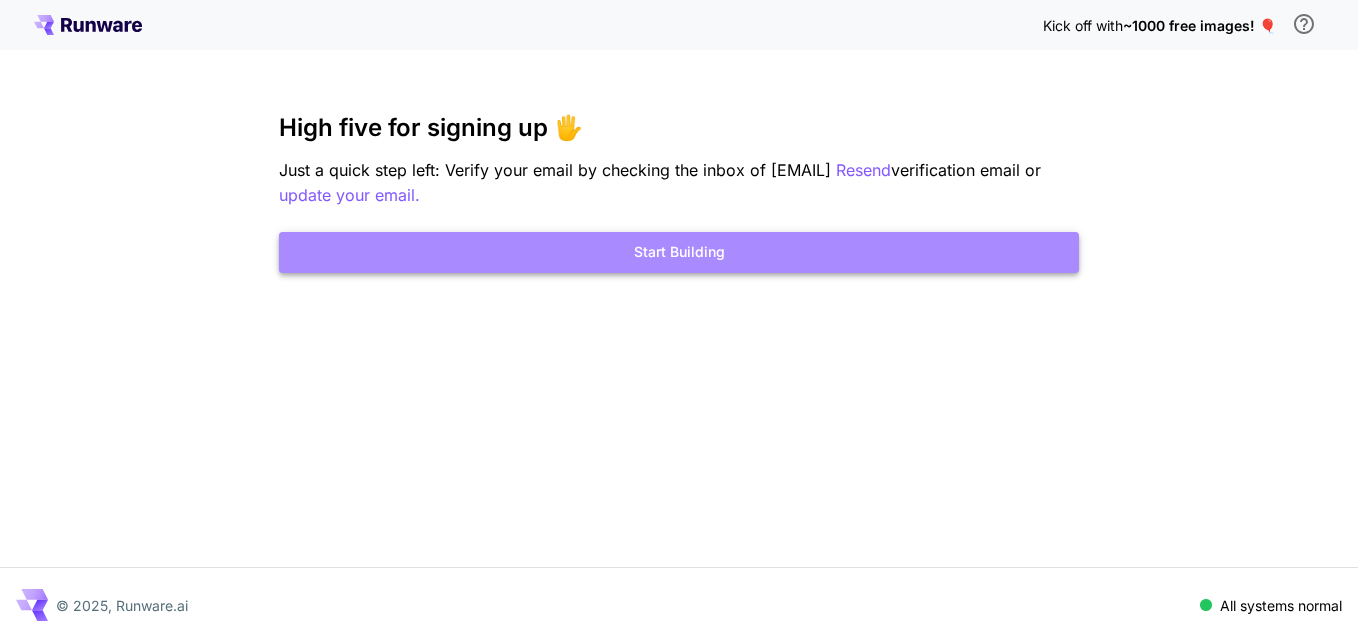 click on "Start Building" at bounding box center (679, 252) 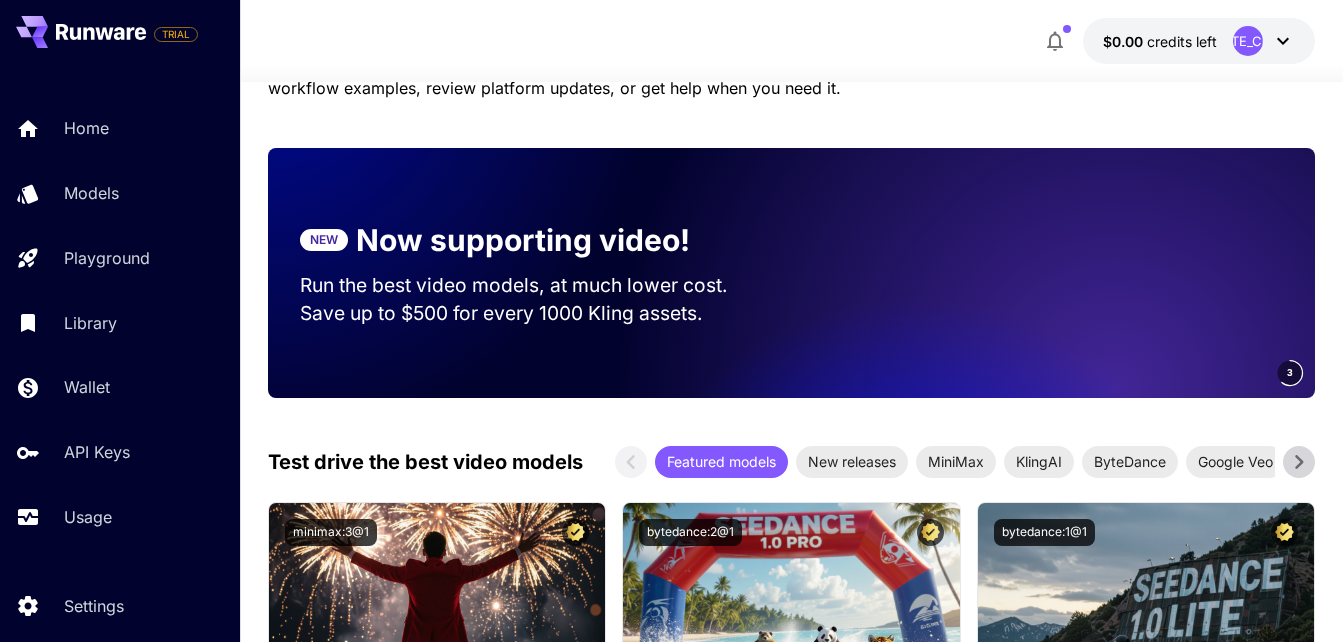 scroll, scrollTop: 0, scrollLeft: 0, axis: both 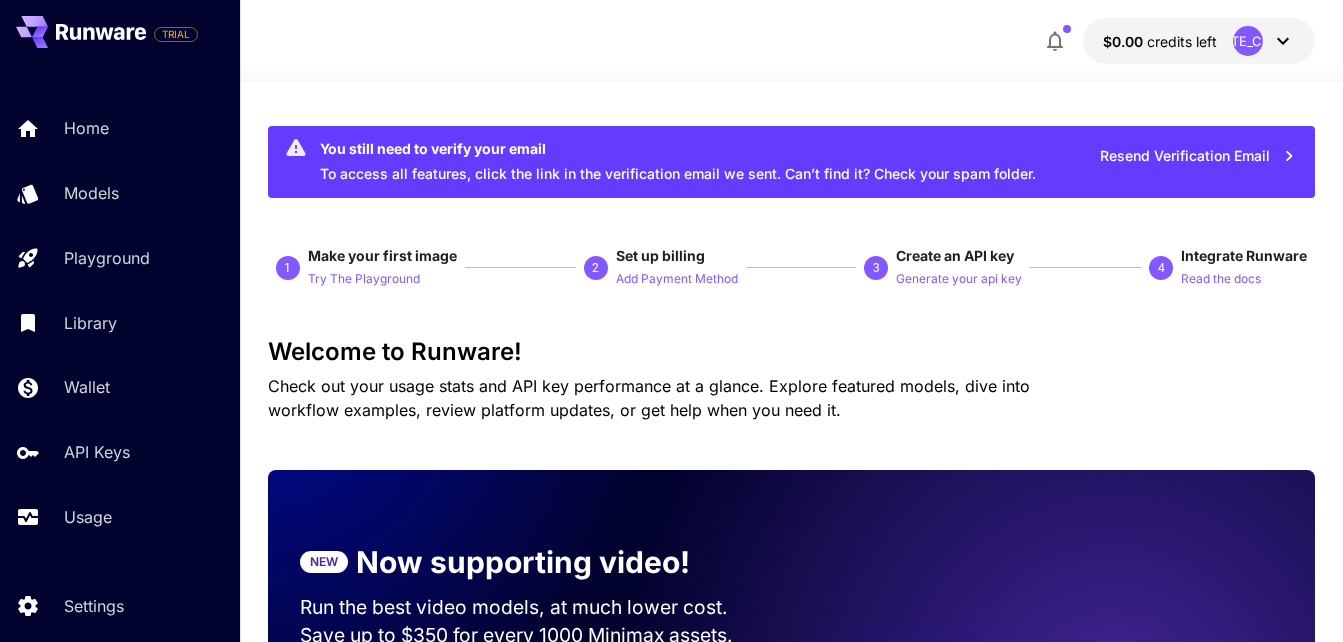 click 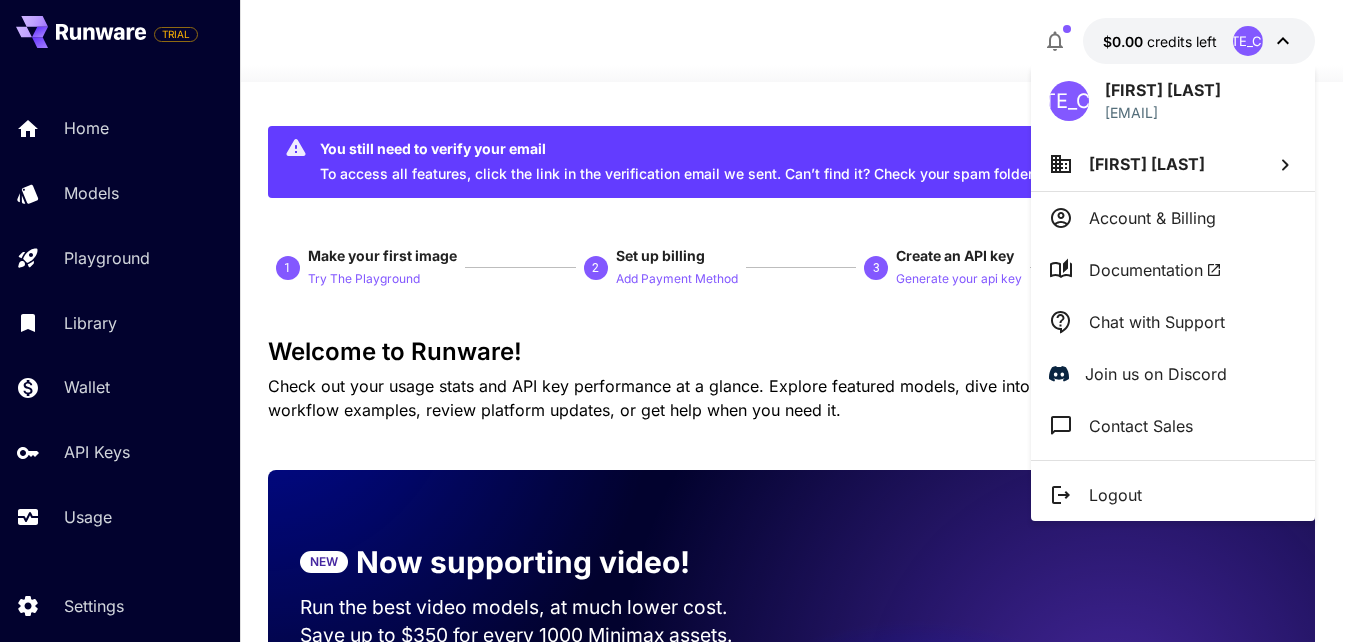 click at bounding box center [679, 321] 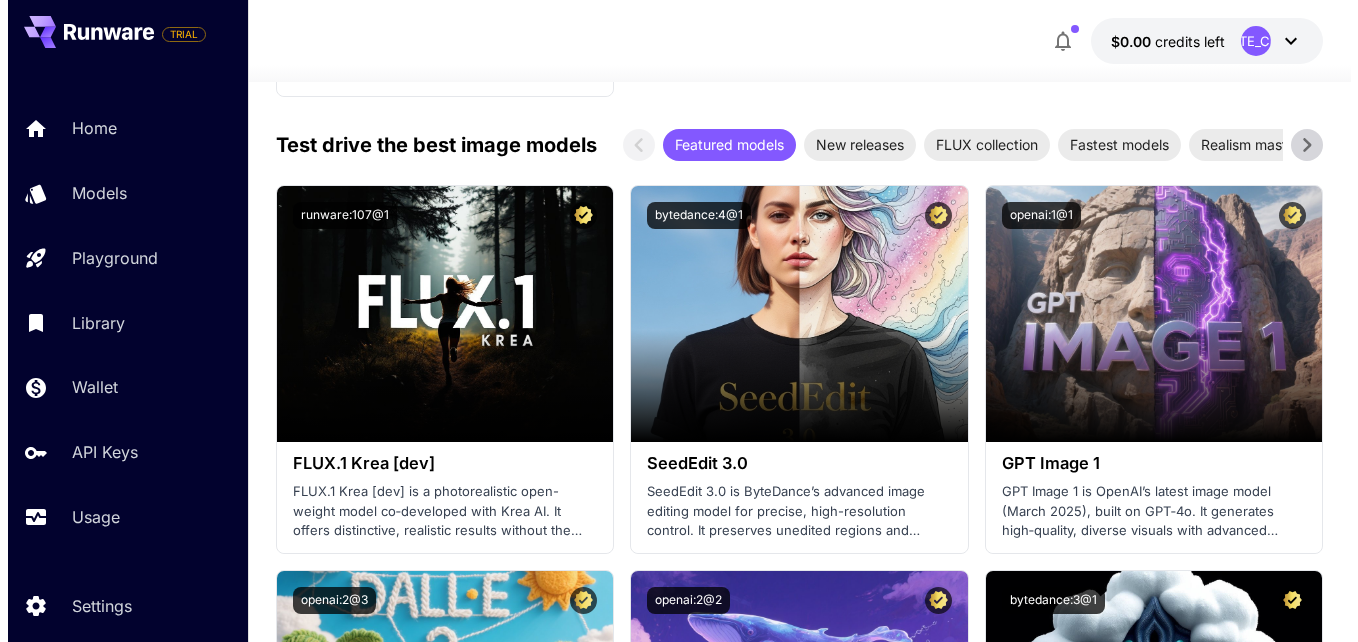 scroll, scrollTop: 3409, scrollLeft: 0, axis: vertical 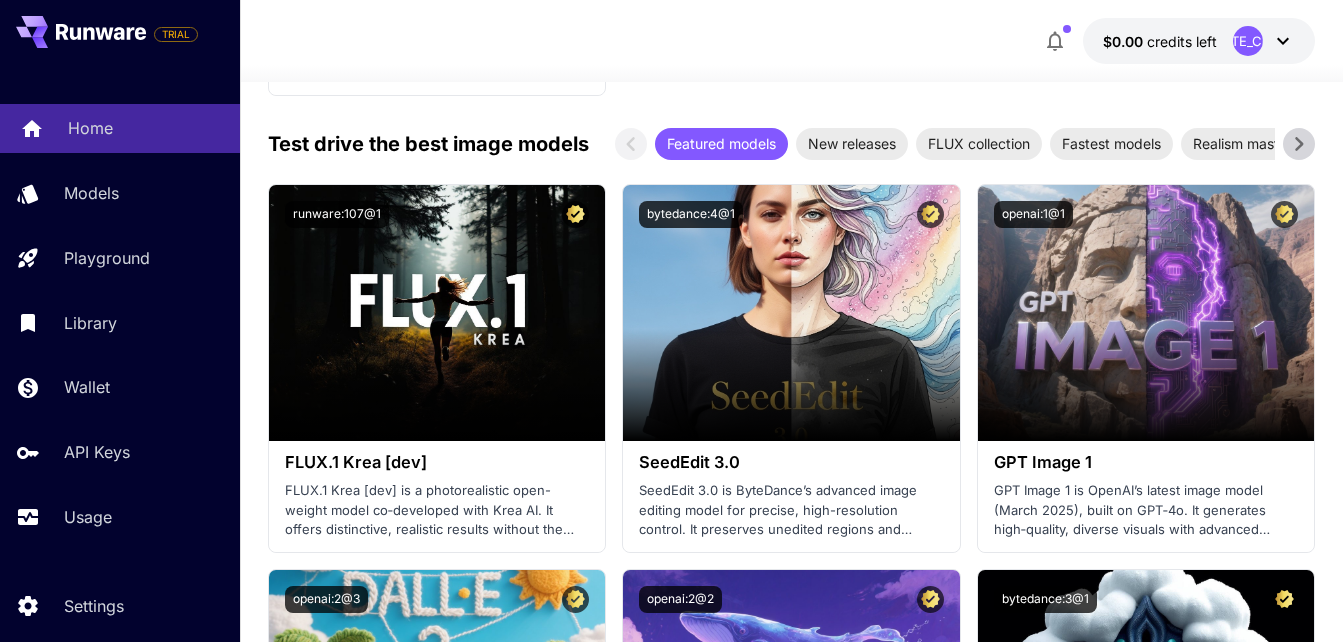 click on "Home" at bounding box center (90, 128) 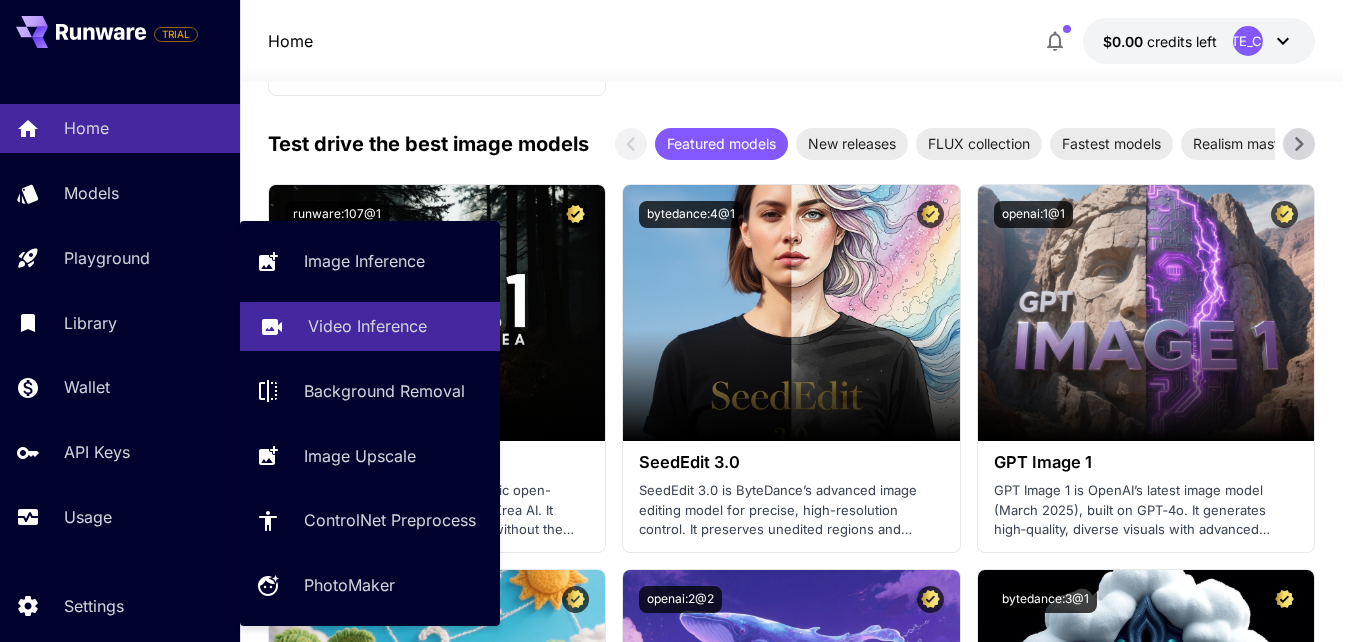 click on "Video Inference" at bounding box center (370, 326) 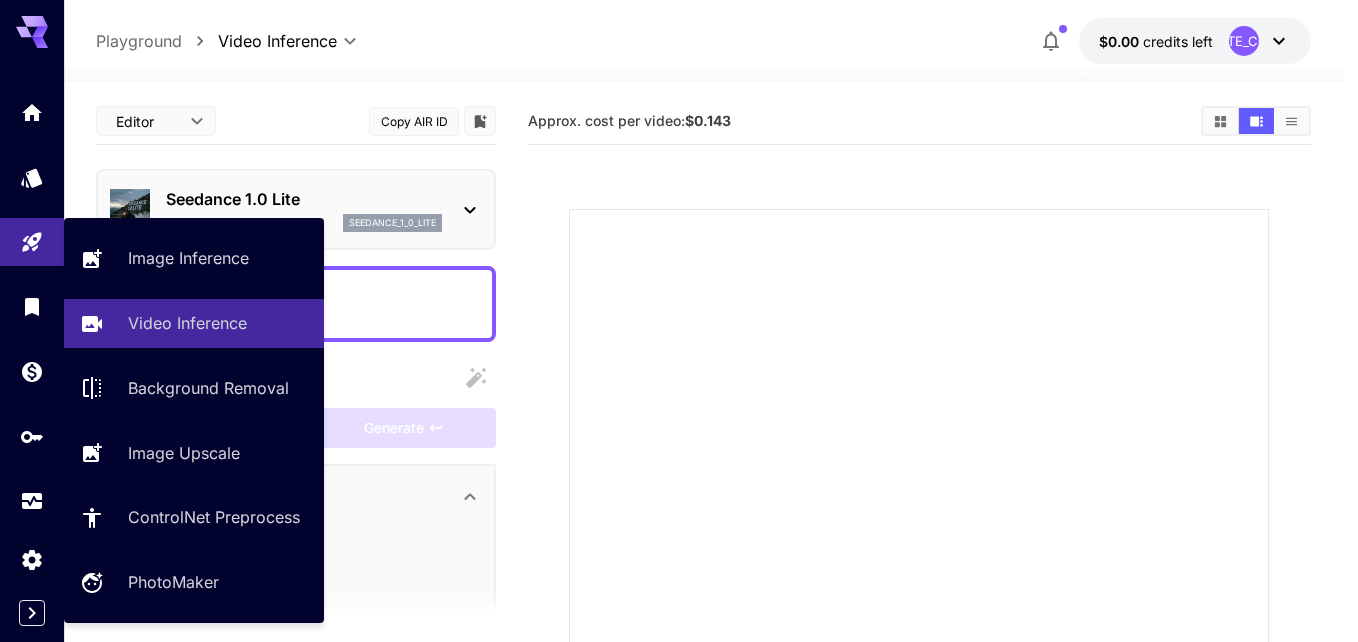 click on "Image Inference Video Inference Background Removal Image Upscale ControlNet Preprocess PhotoMaker" at bounding box center (194, 420) 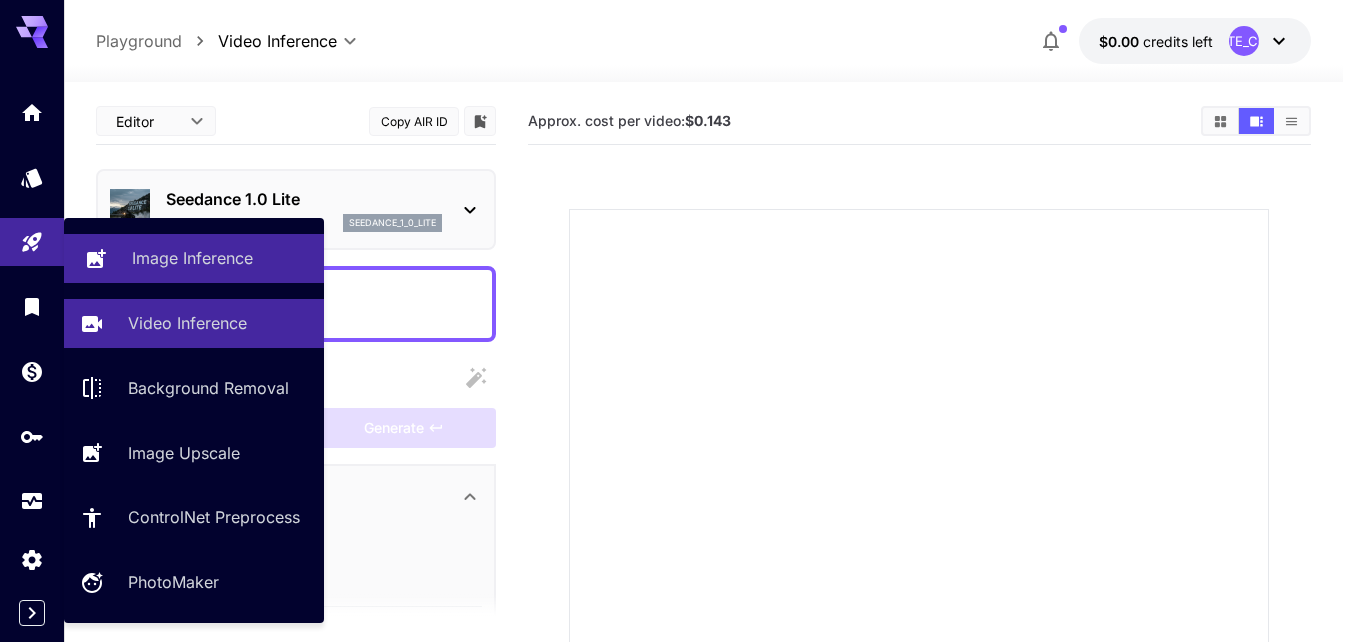 click on "Image Inference" at bounding box center (192, 258) 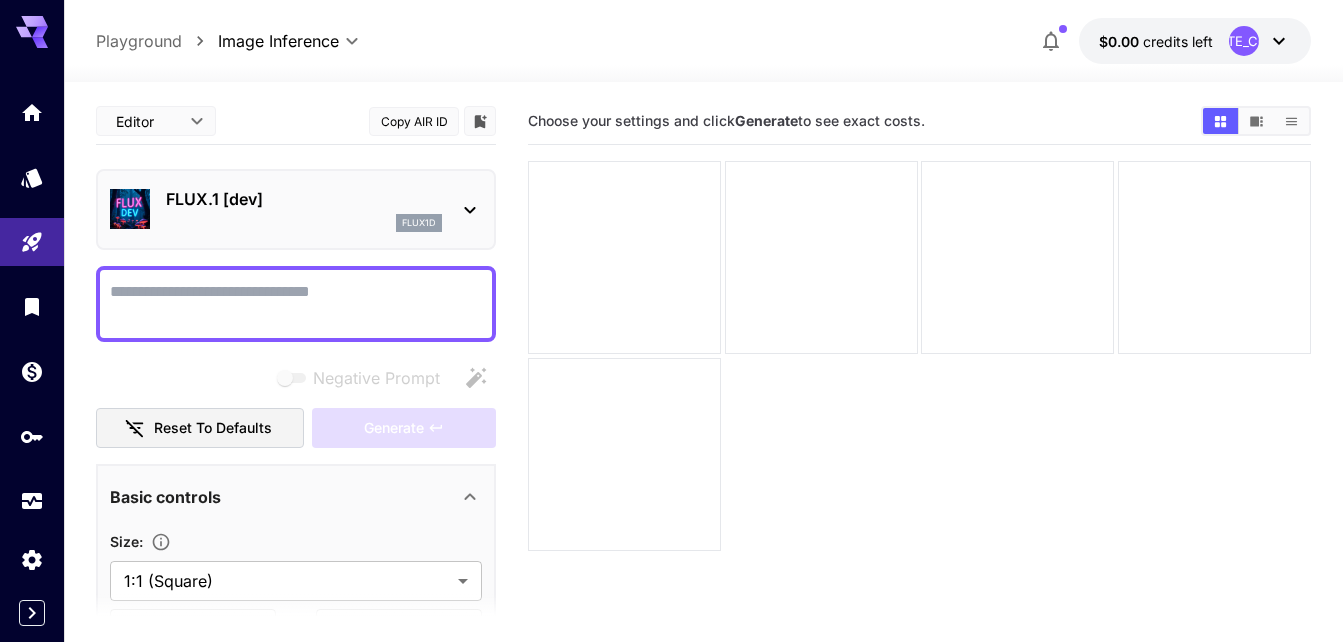 click 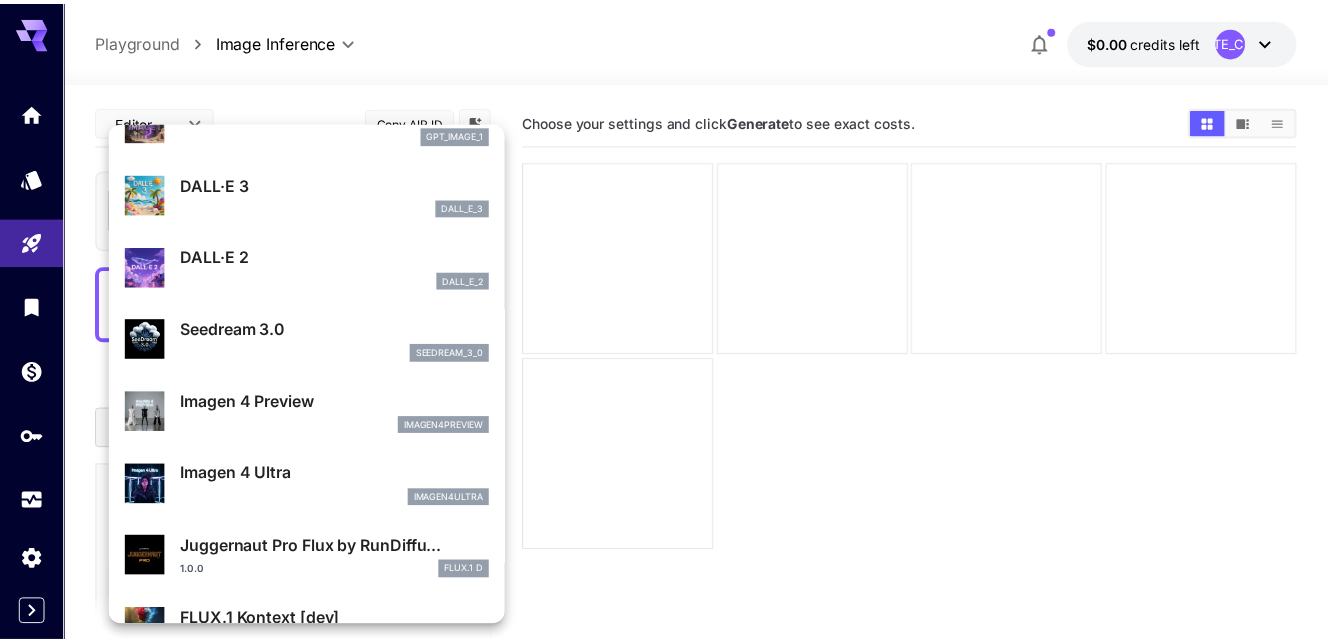 scroll, scrollTop: 0, scrollLeft: 0, axis: both 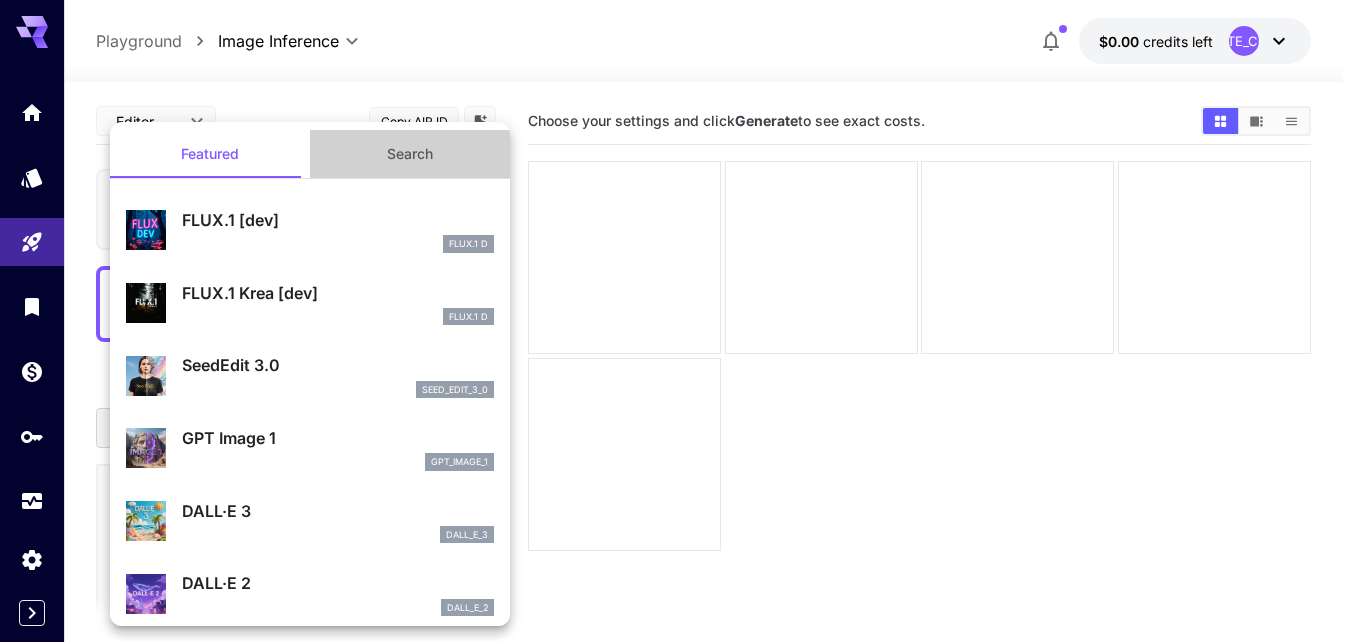click on "Search" at bounding box center (410, 154) 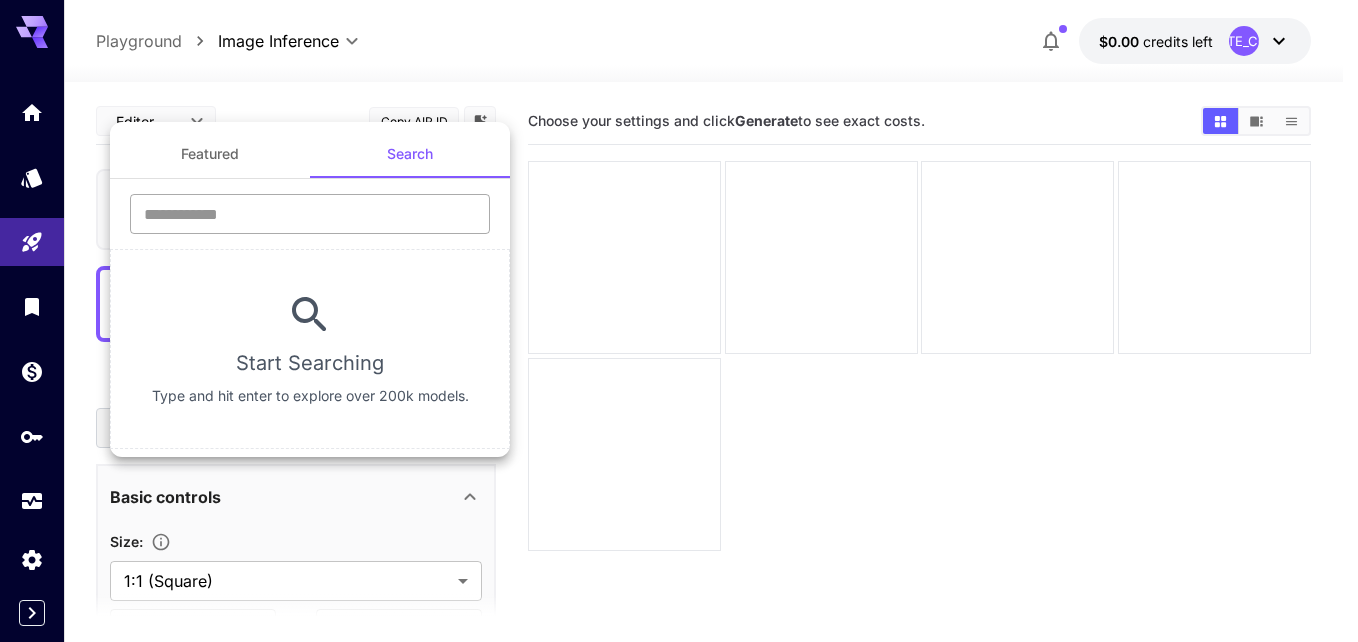 click at bounding box center (310, 214) 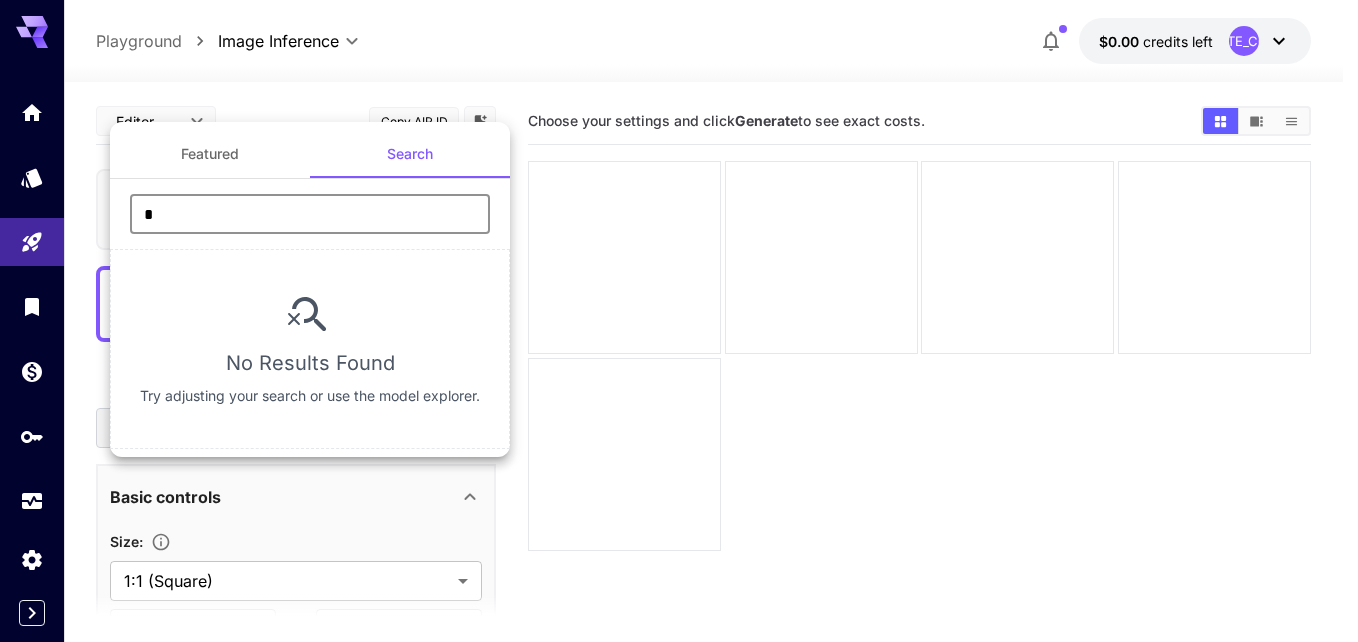type on "*" 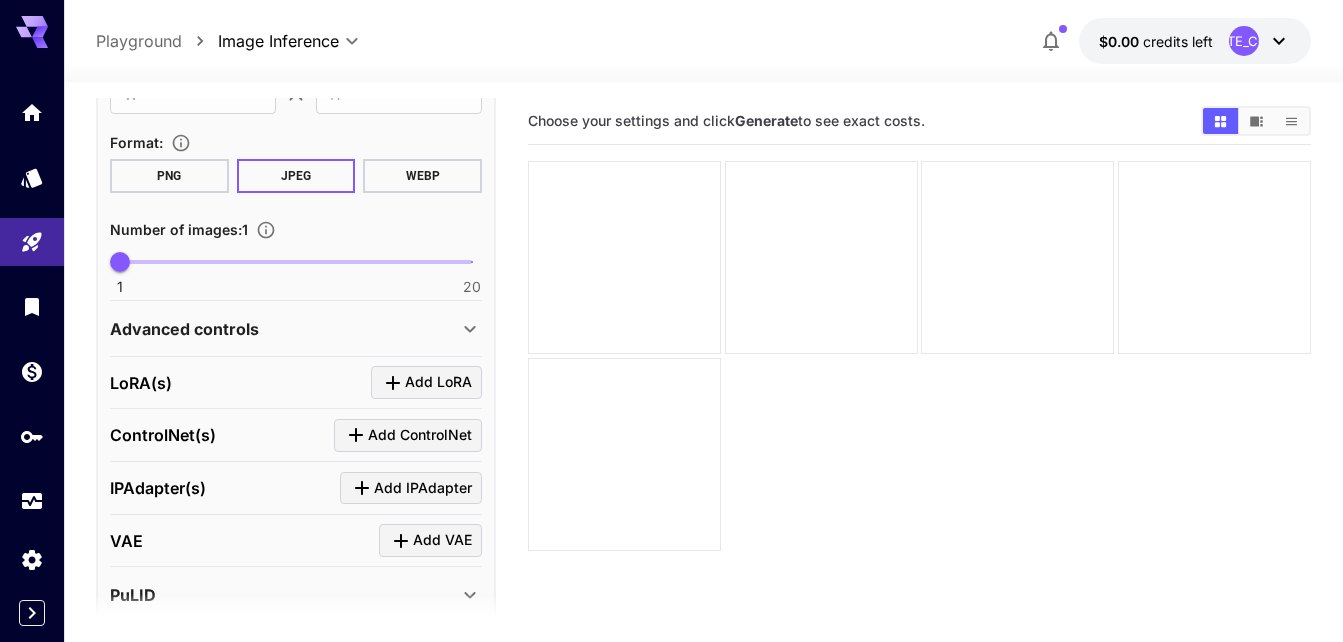 scroll, scrollTop: 536, scrollLeft: 0, axis: vertical 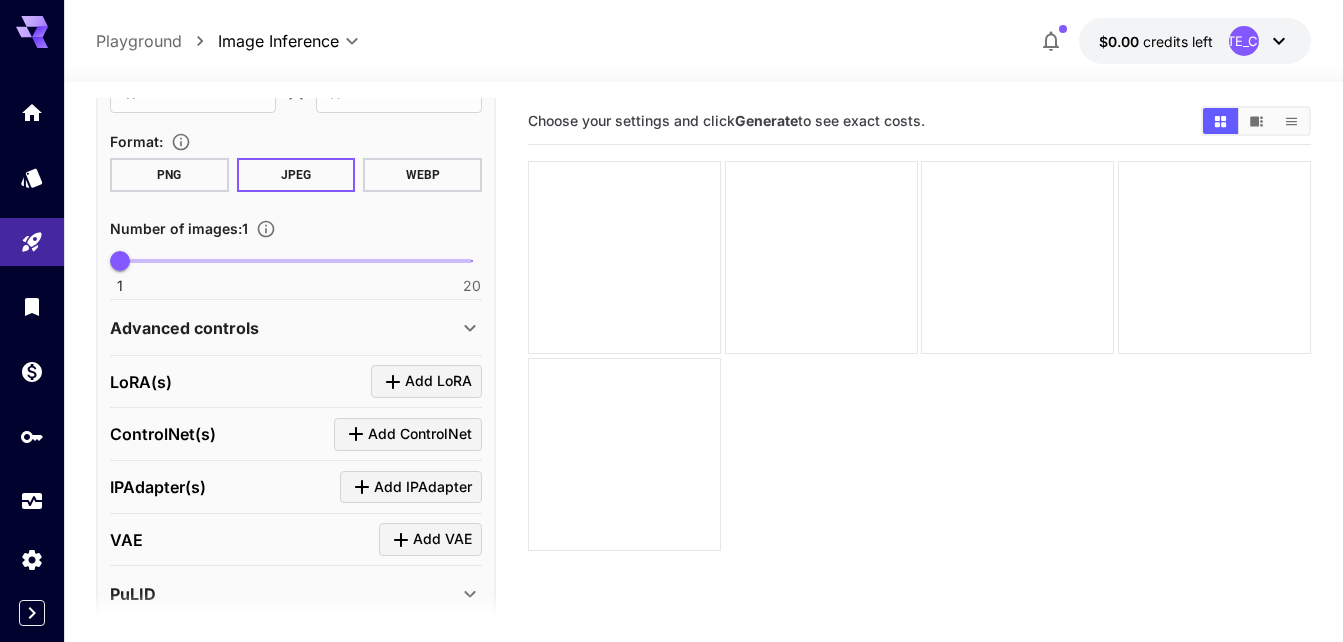 click on "Format :  PNG JPEG WEBP" at bounding box center (296, 160) 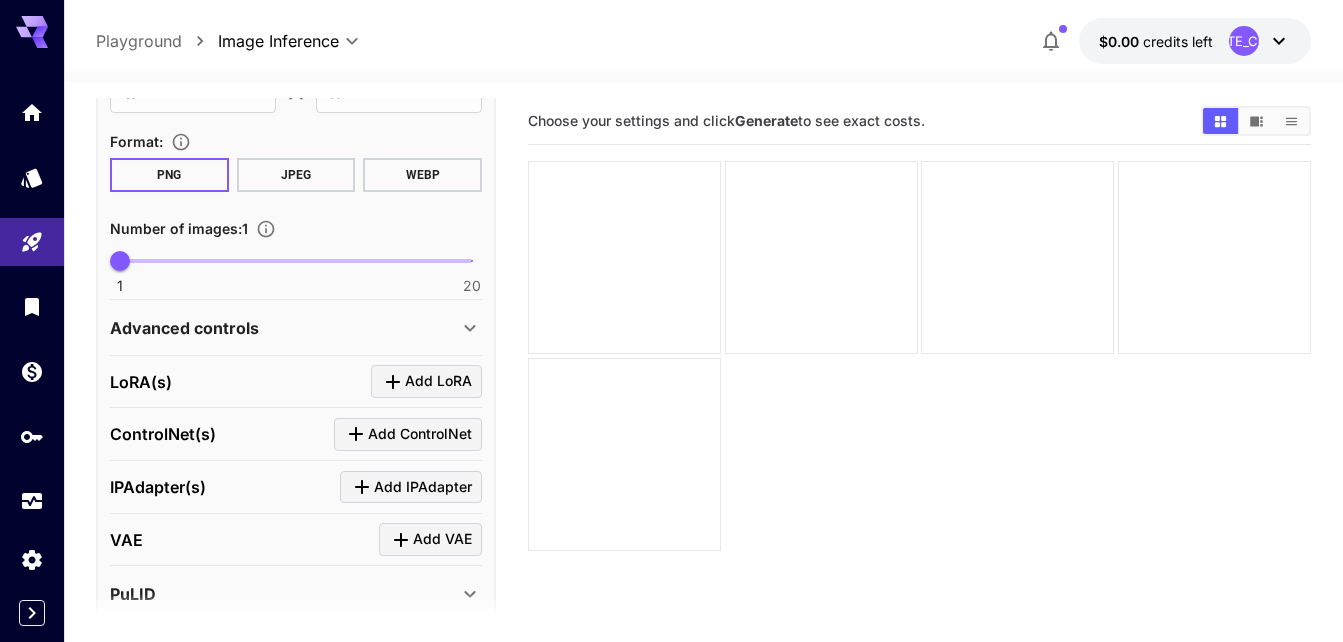 click on "WEBP" at bounding box center [422, 175] 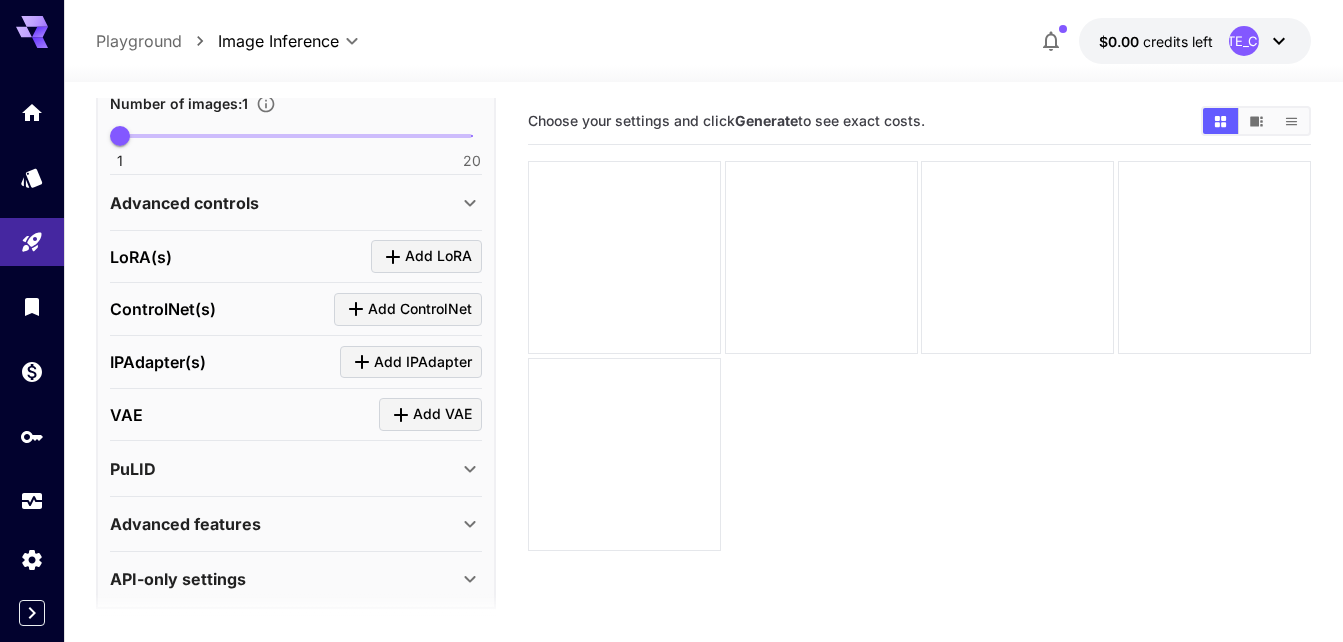 scroll, scrollTop: 0, scrollLeft: 0, axis: both 